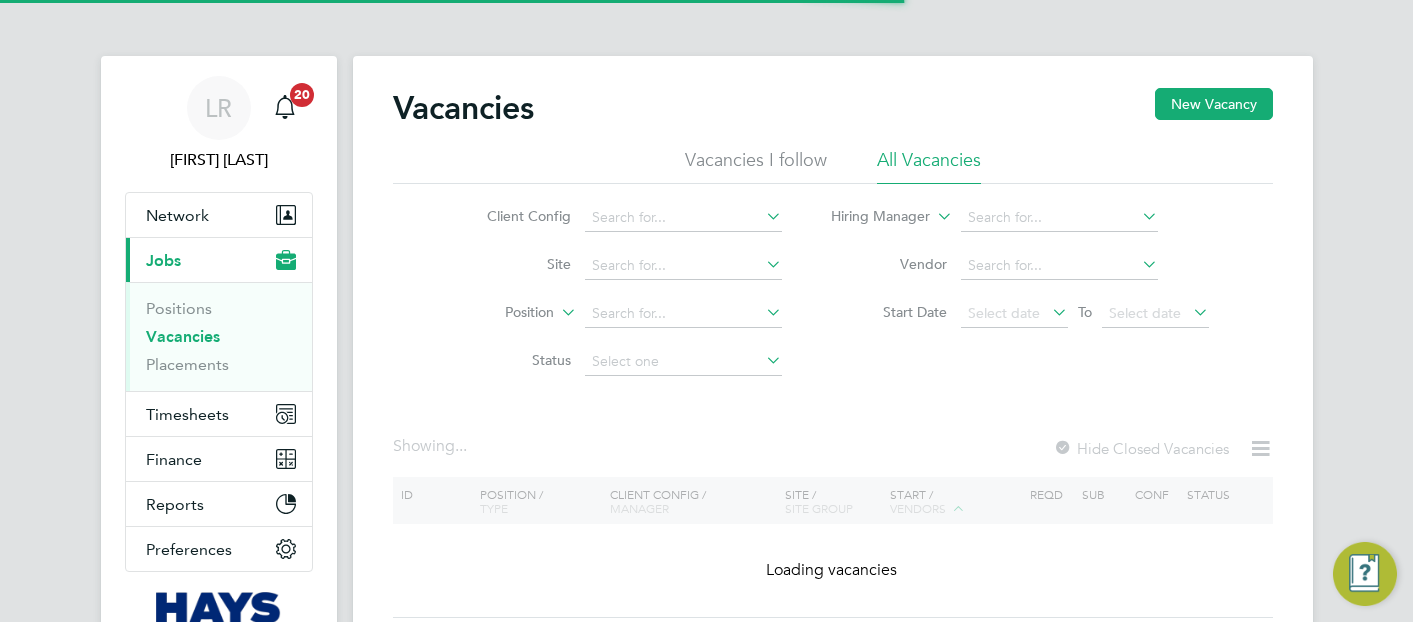 scroll, scrollTop: 0, scrollLeft: 0, axis: both 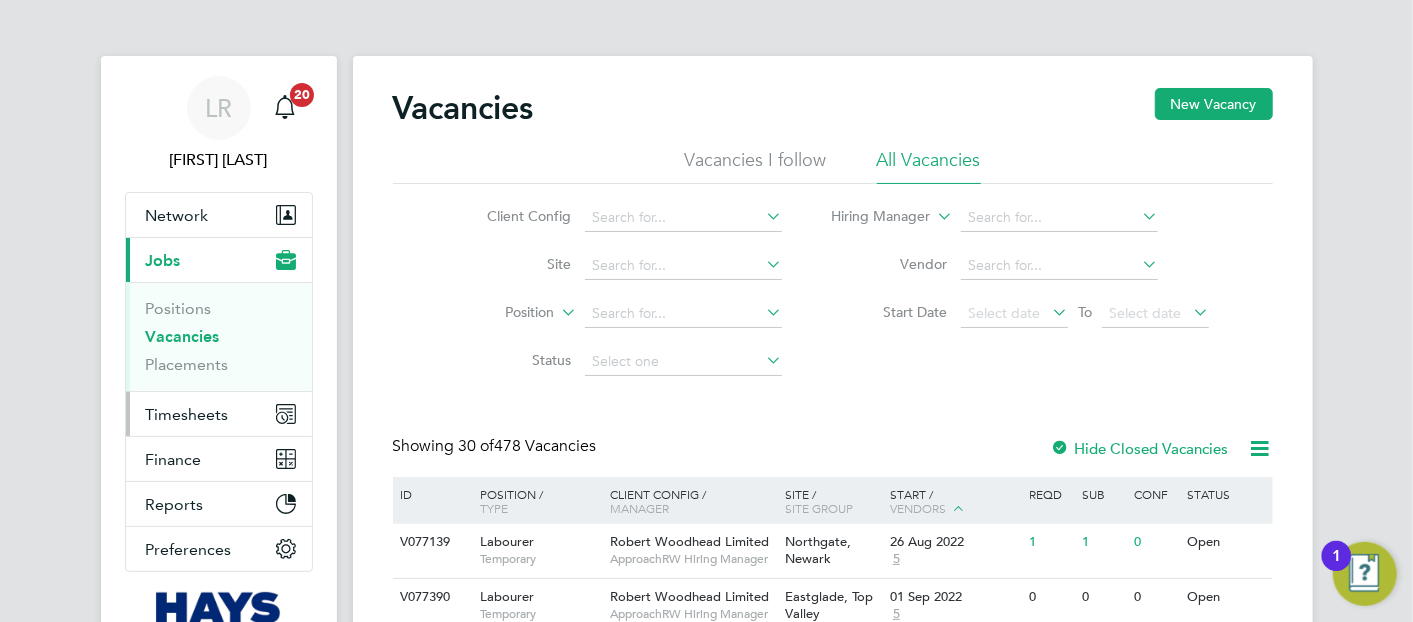 click on "Timesheets" at bounding box center [219, 414] 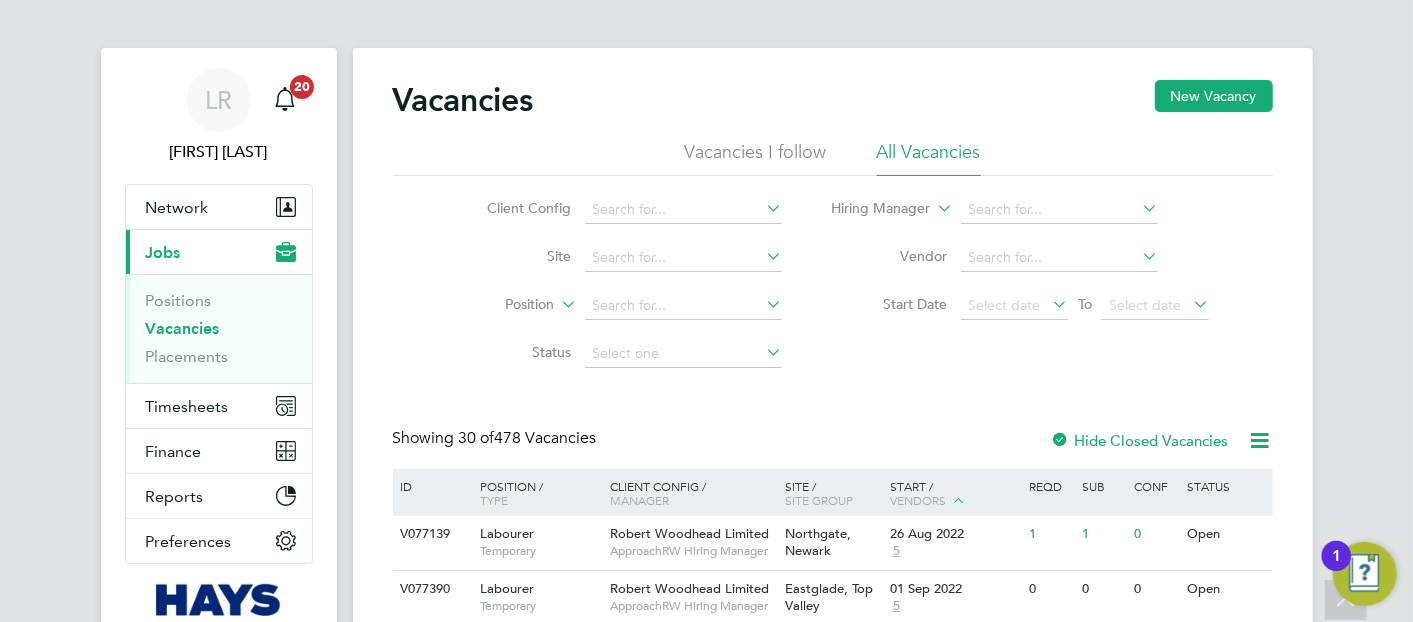 scroll, scrollTop: 0, scrollLeft: 0, axis: both 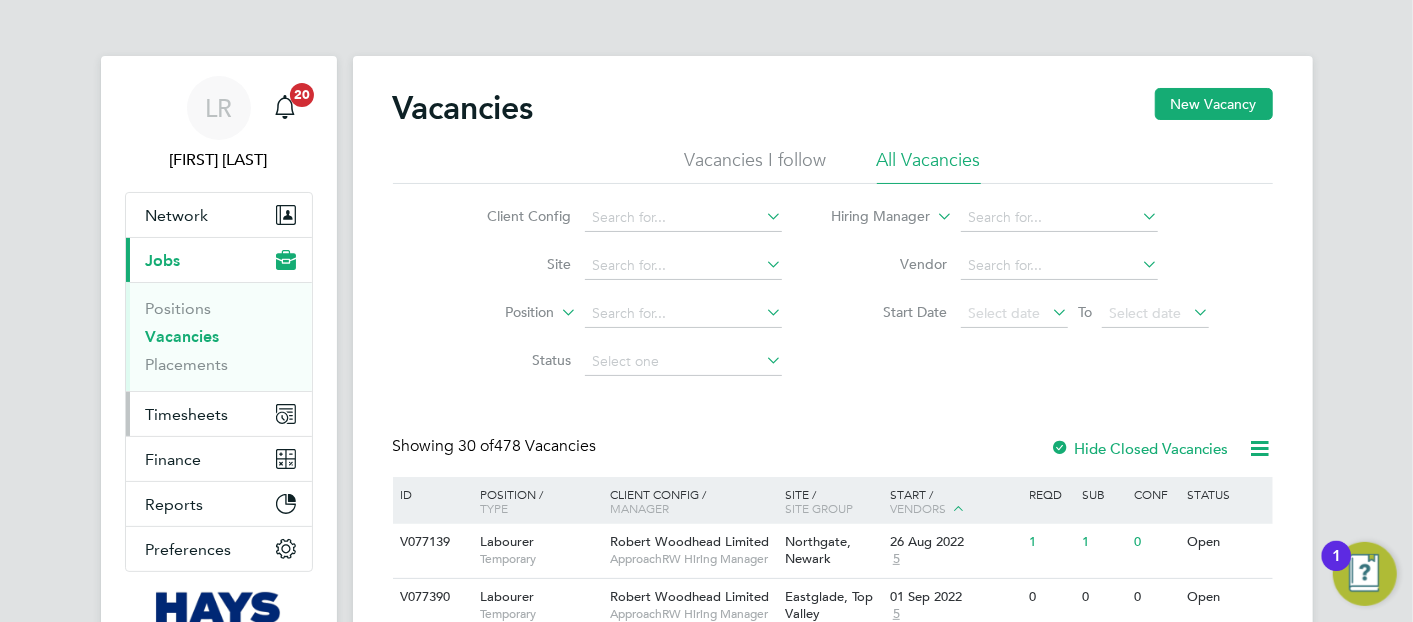 click on "Timesheets" at bounding box center (219, 414) 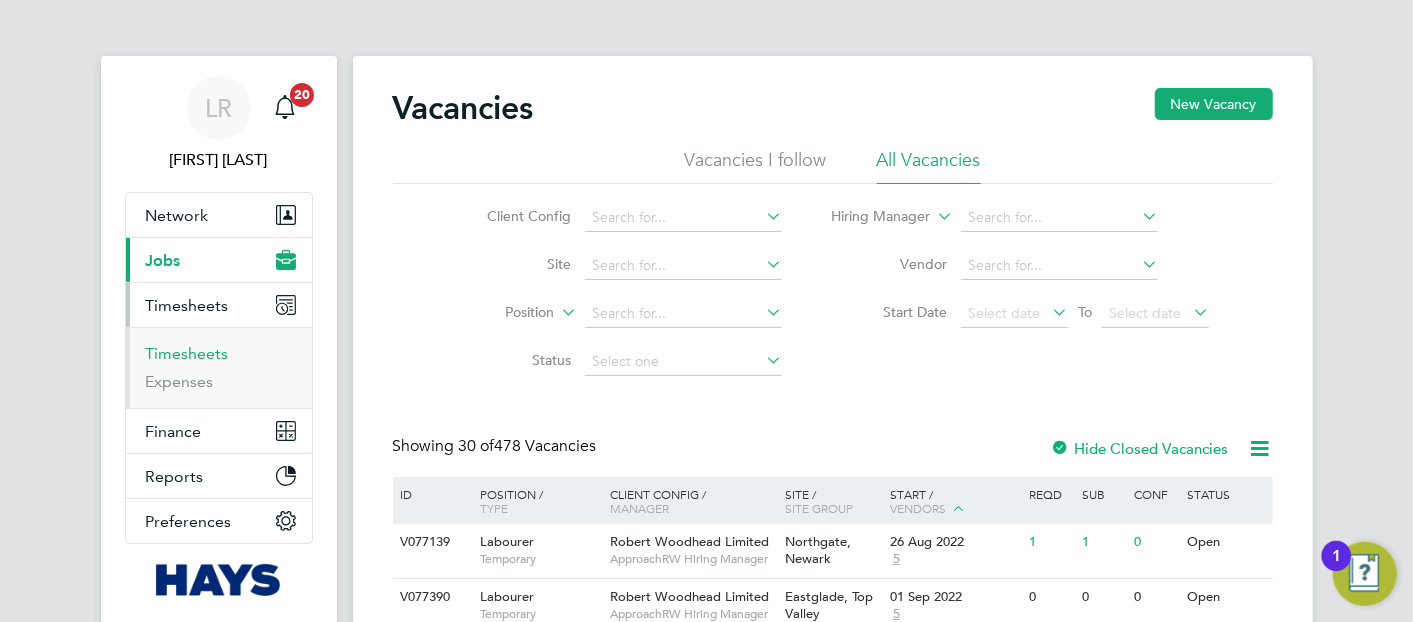 click on "Timesheets" at bounding box center [187, 353] 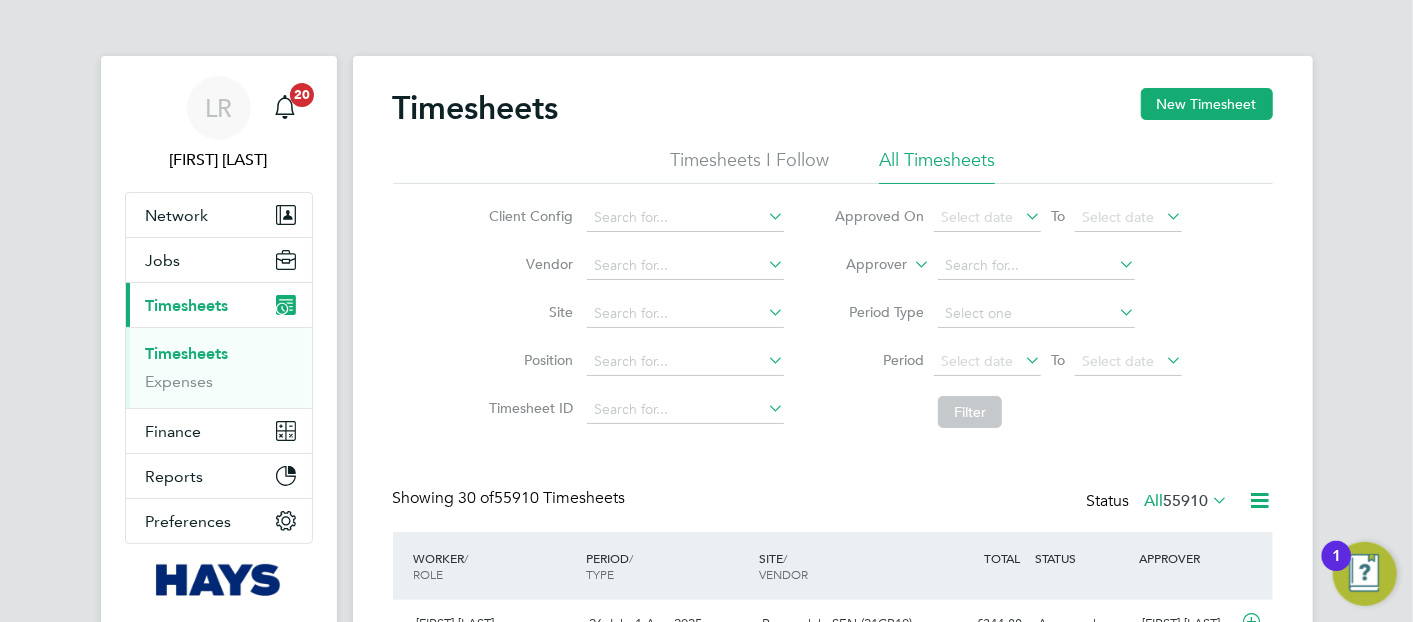 scroll, scrollTop: 9, scrollLeft: 9, axis: both 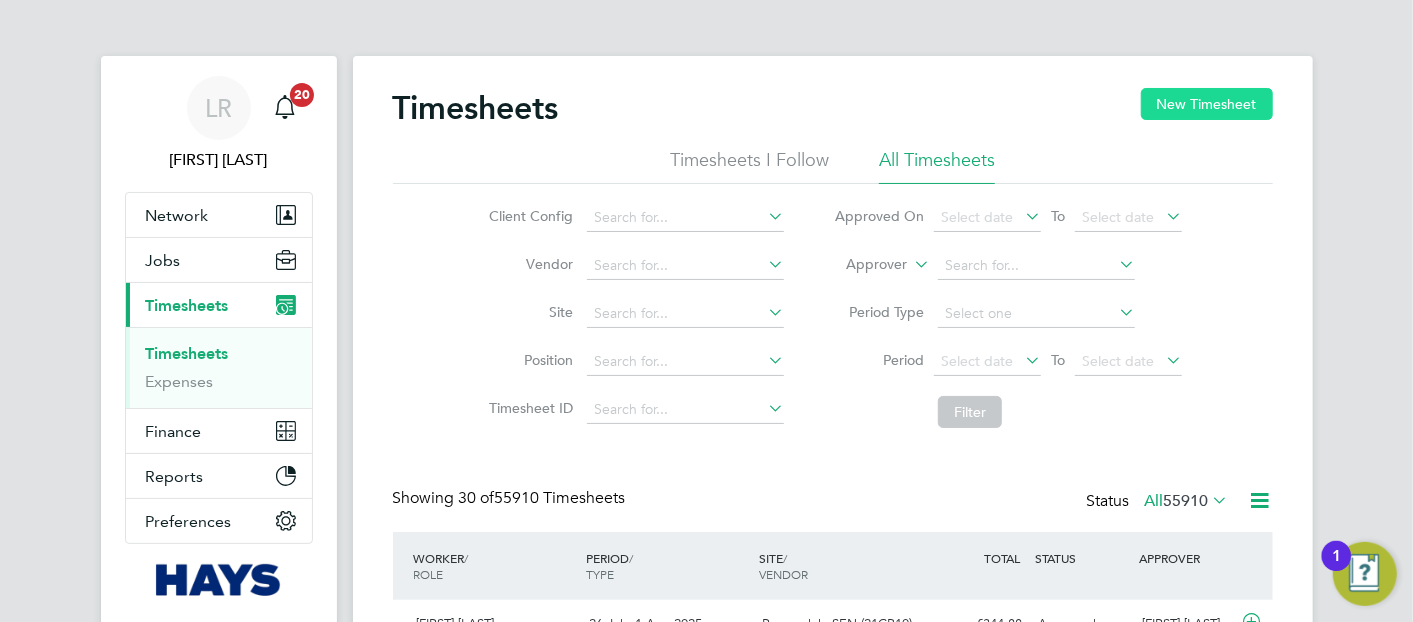 click on "New Timesheet" 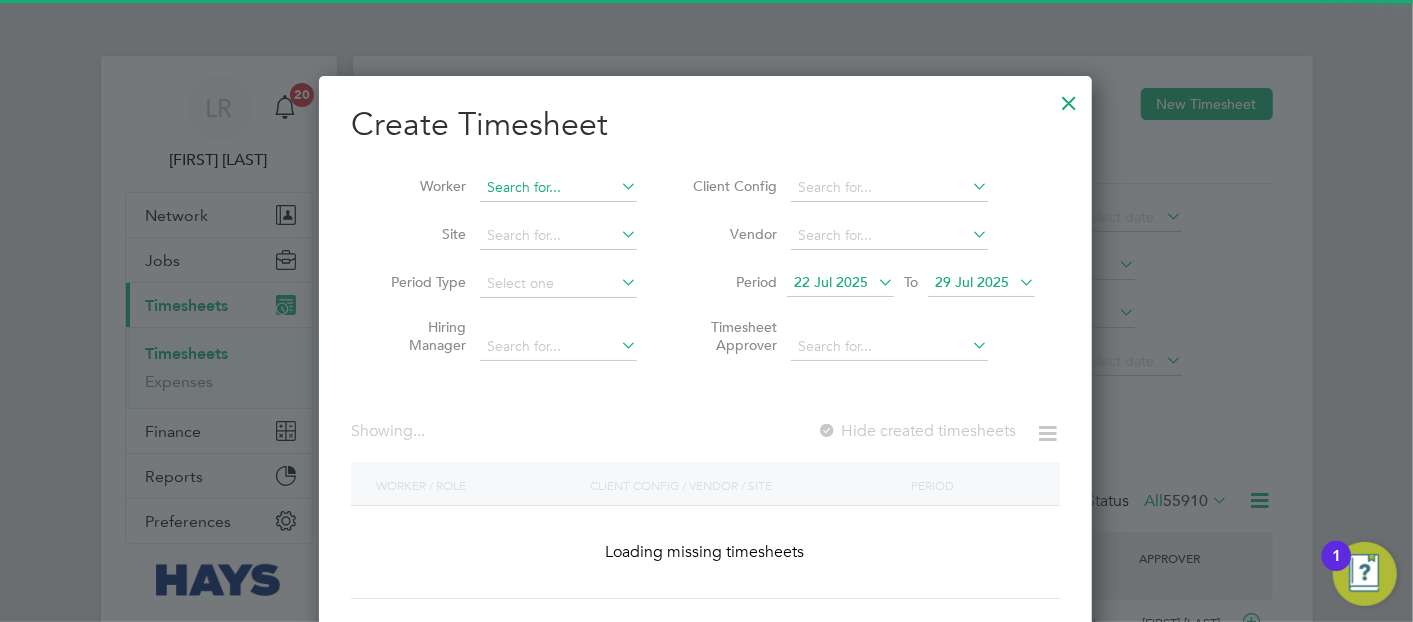 click on "Worker" at bounding box center (506, 188) 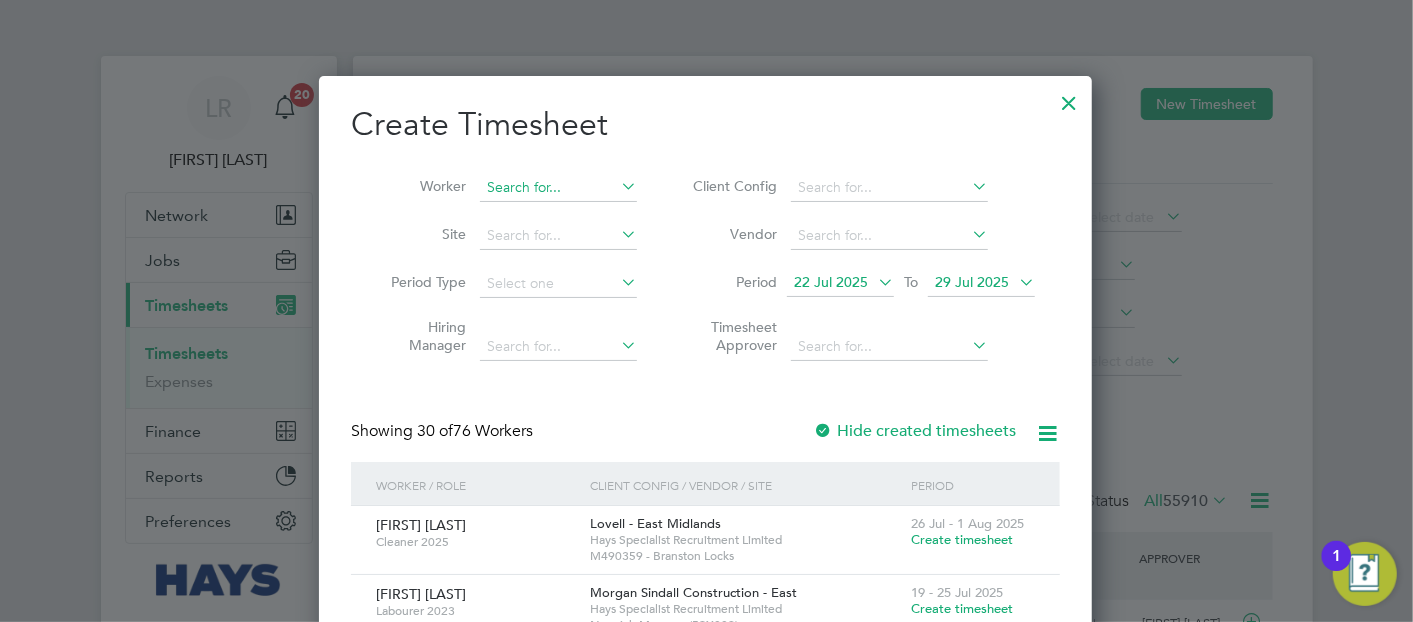 click at bounding box center (558, 188) 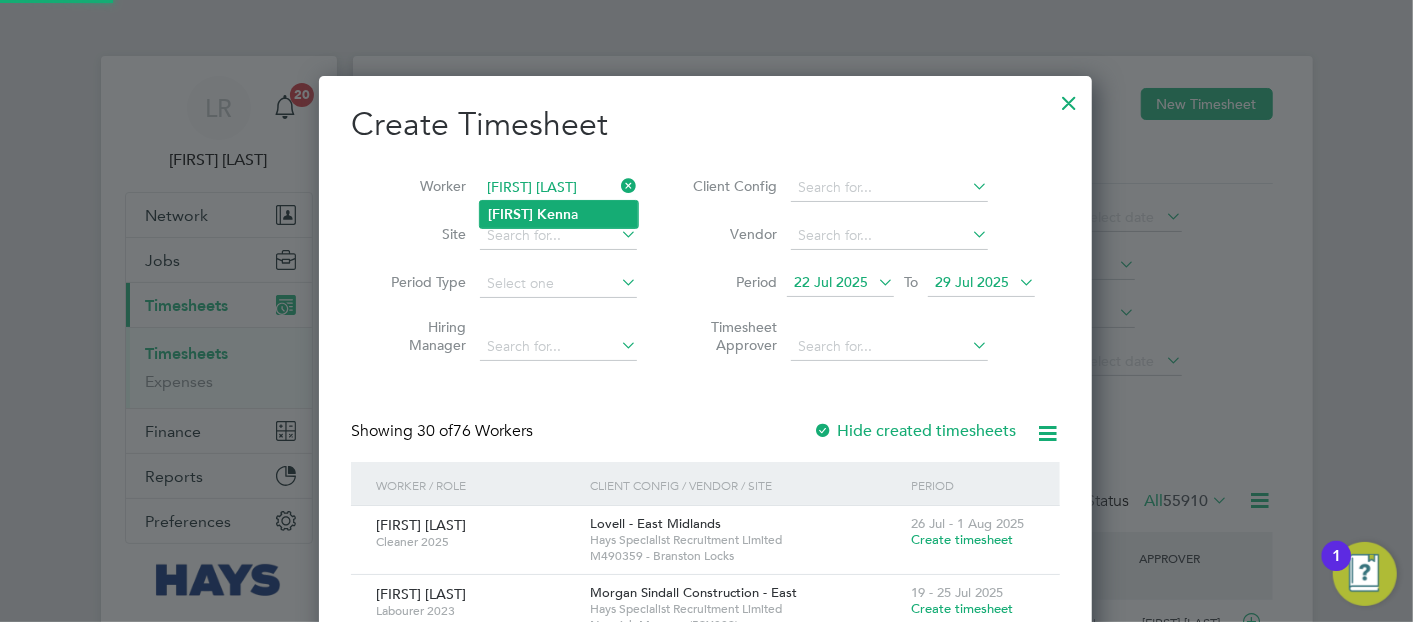 drag, startPoint x: 575, startPoint y: 221, endPoint x: 614, endPoint y: 221, distance: 39 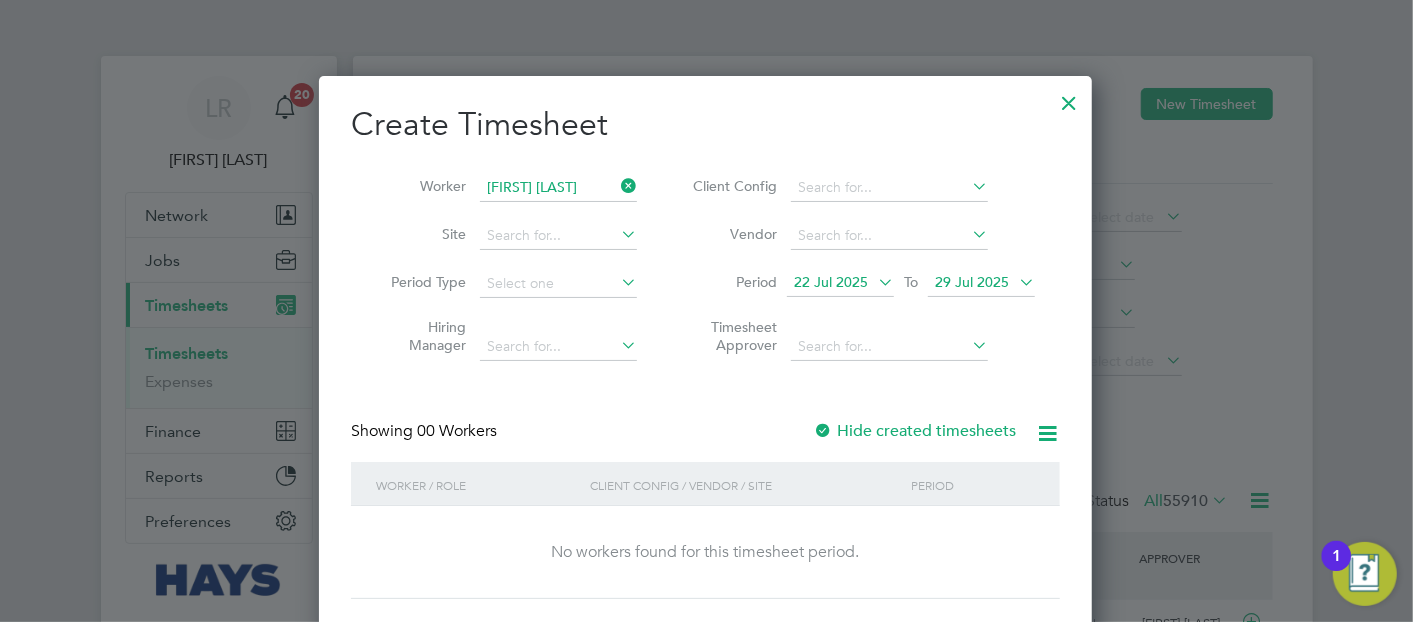 click on "Hide created timesheets" at bounding box center [914, 431] 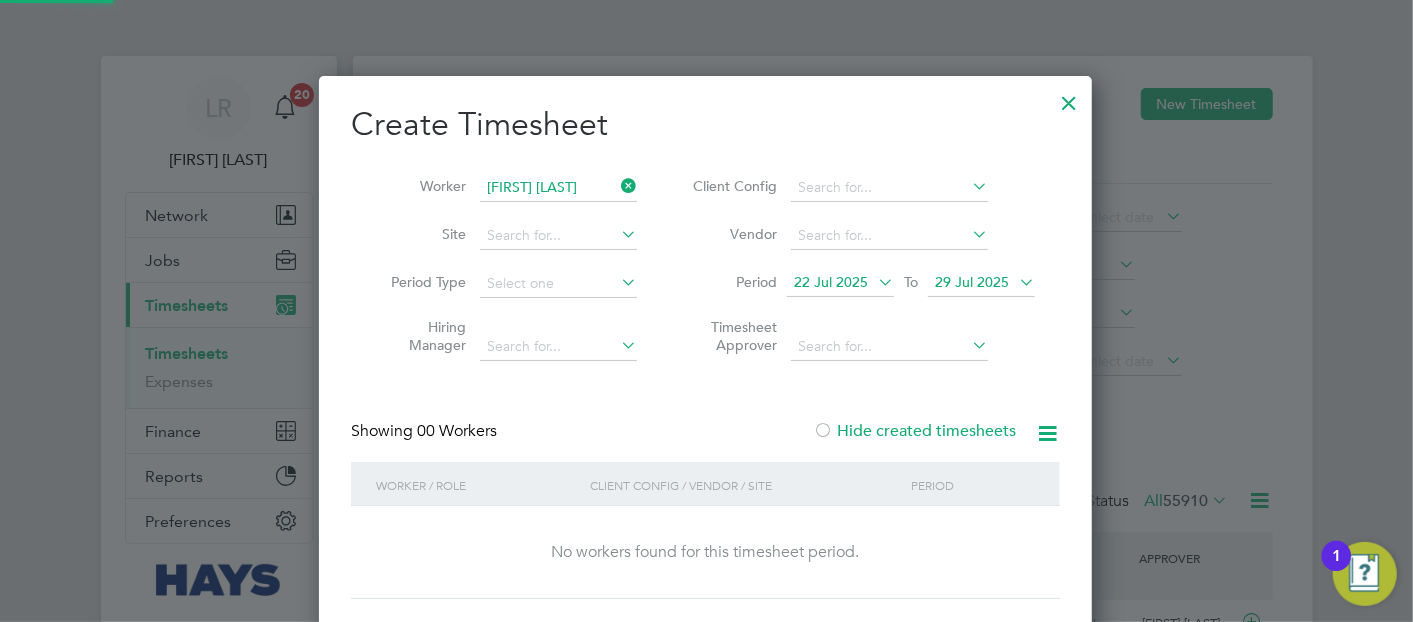 click on "Hide created timesheets" at bounding box center (914, 431) 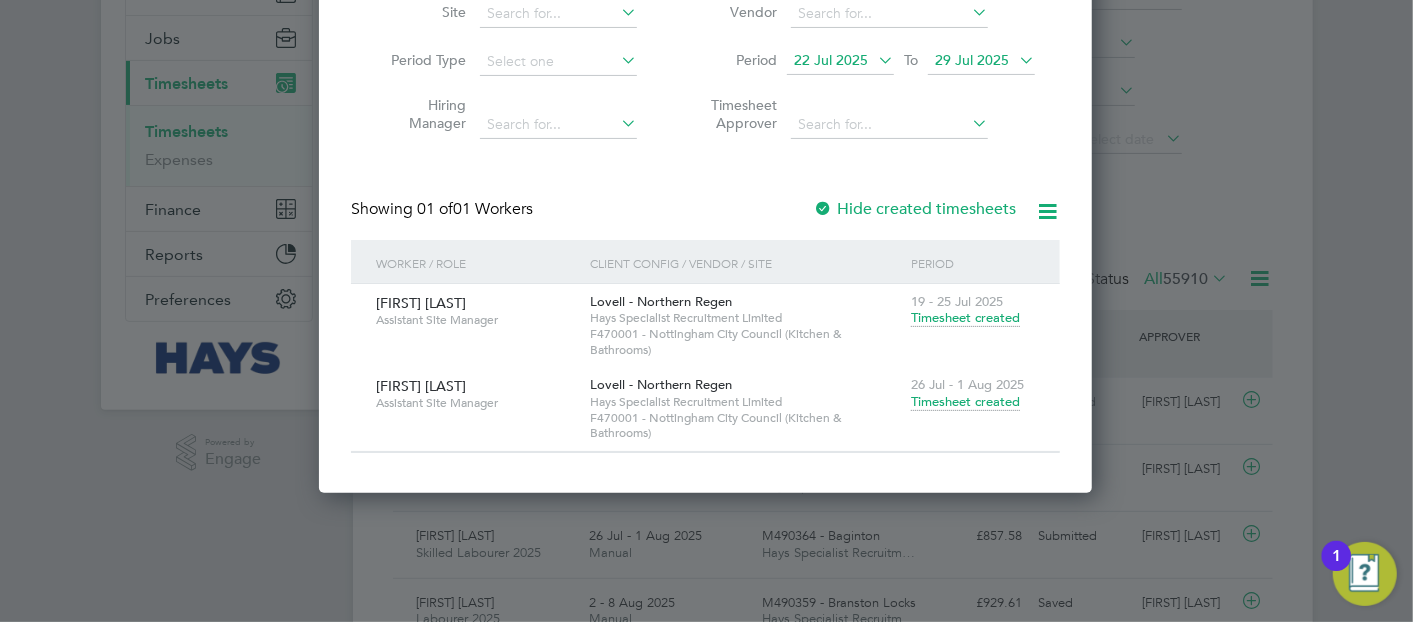 click on "Timesheet created" at bounding box center [965, 402] 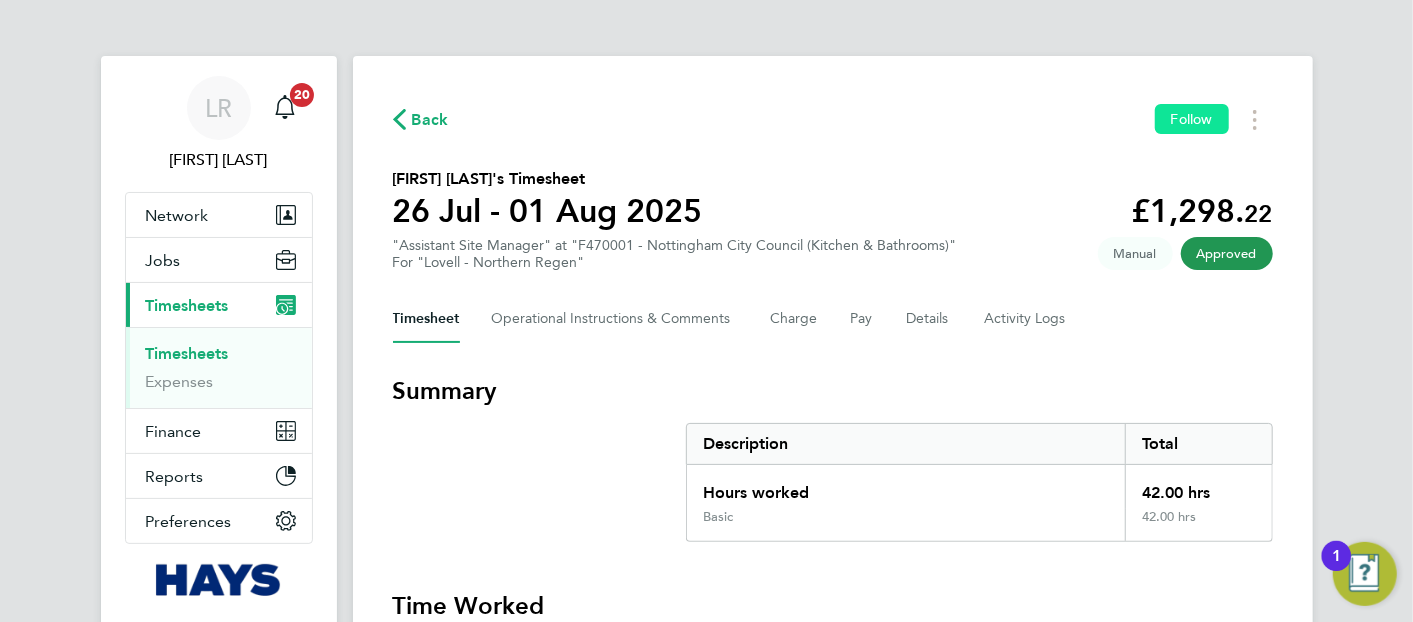drag, startPoint x: 1205, startPoint y: 112, endPoint x: 1194, endPoint y: 113, distance: 11.045361 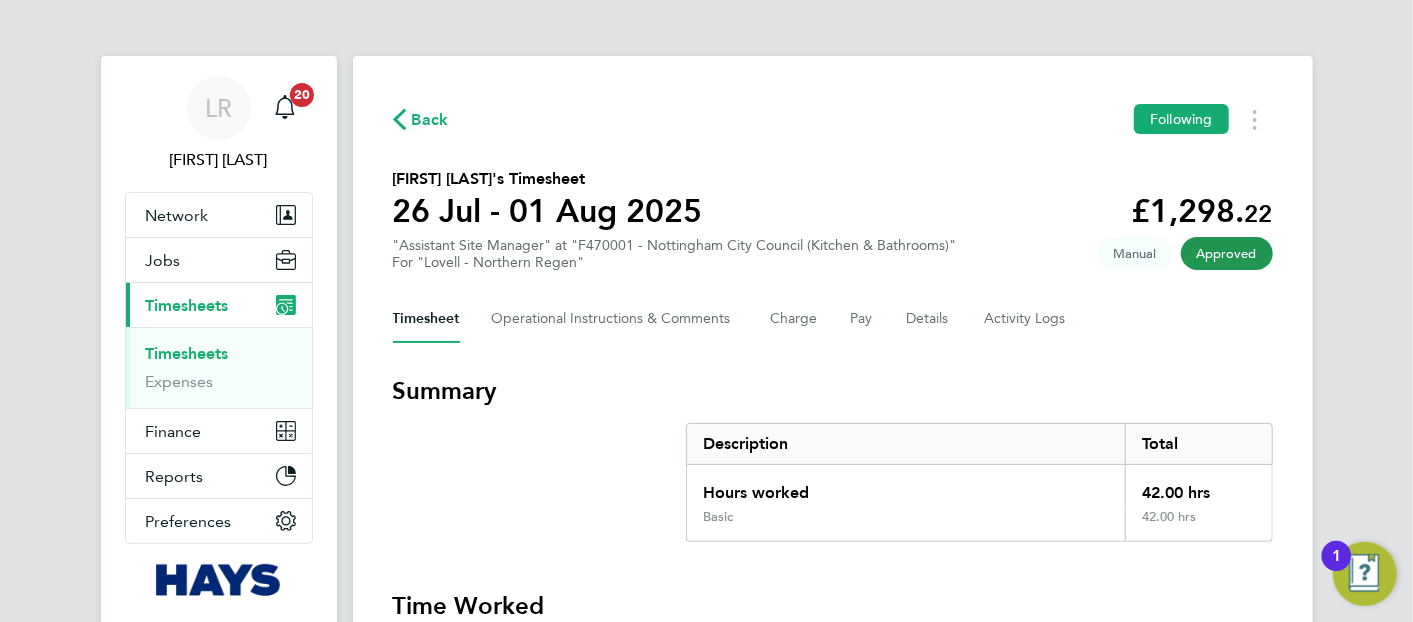 click on "Back" 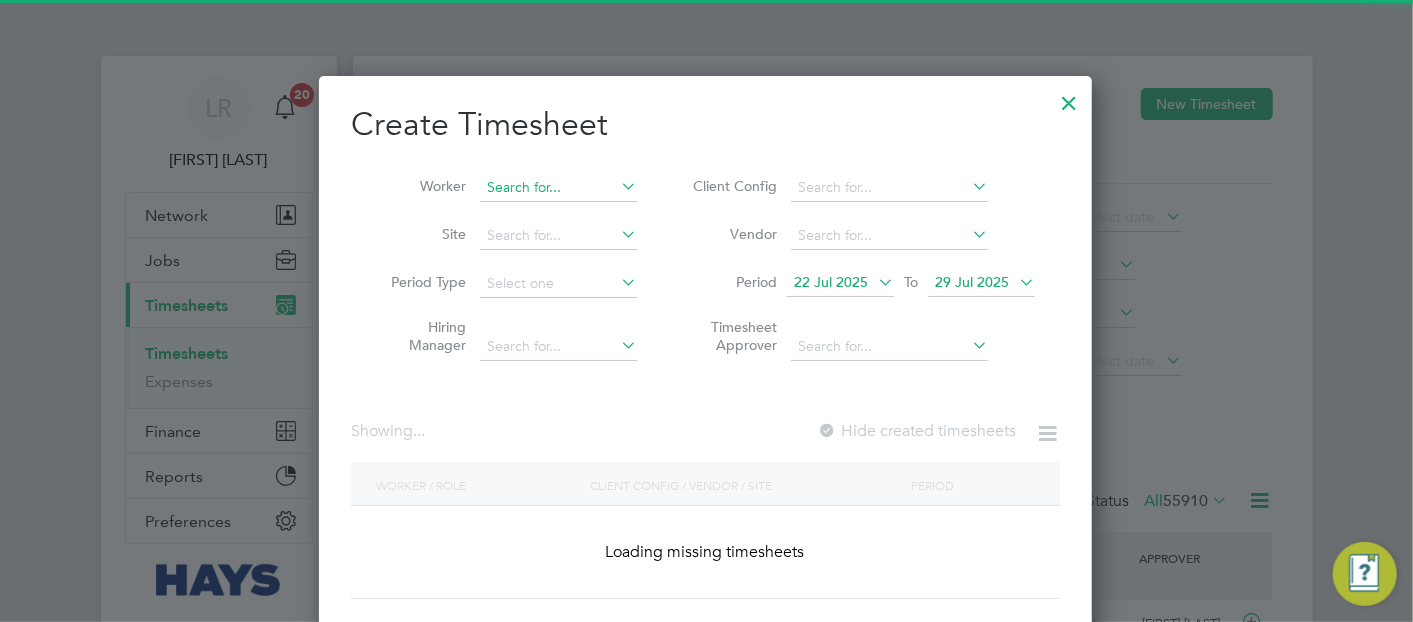 click at bounding box center (558, 188) 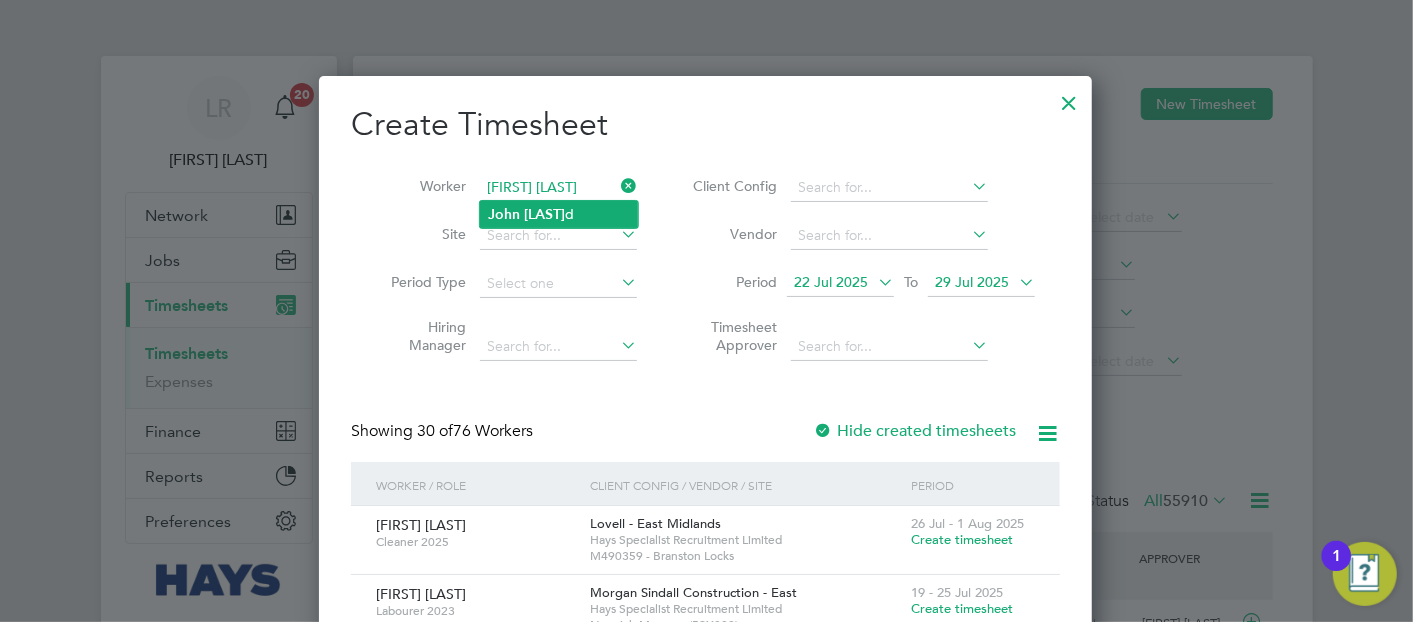 click on "[FIRST]   [LAST]" 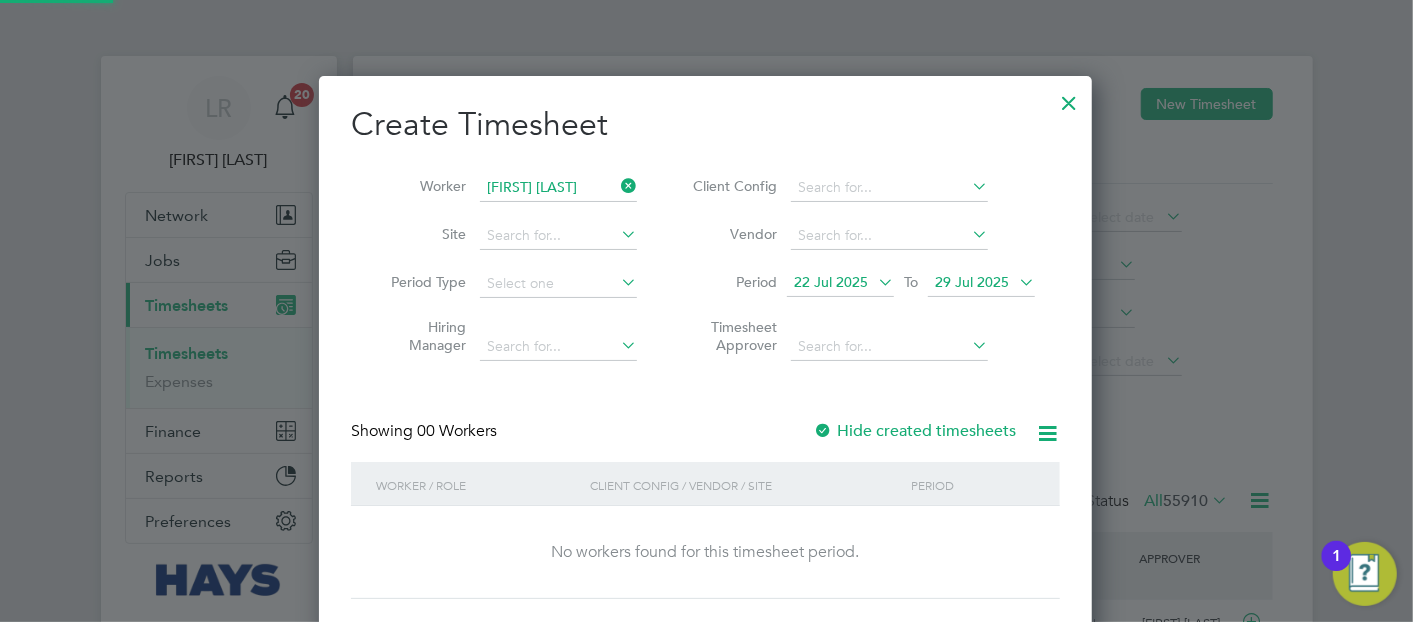 click on "Hide created timesheets" at bounding box center (914, 431) 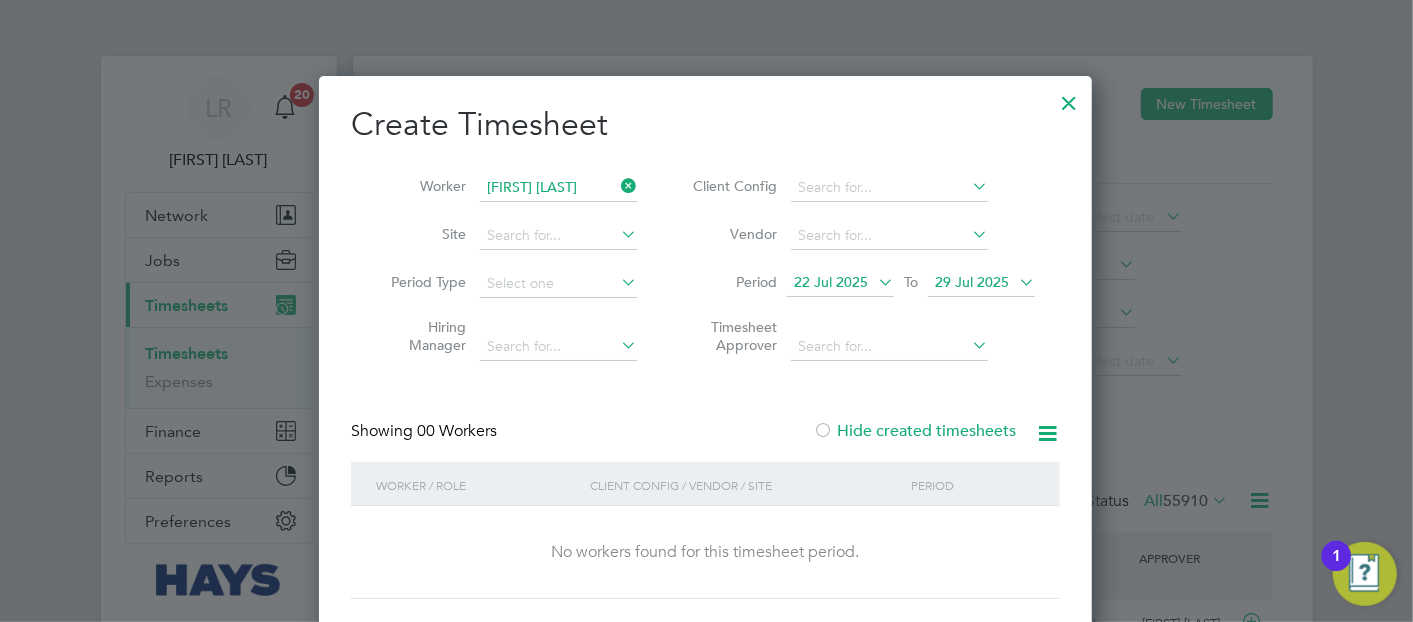 click on "Hide created timesheets" at bounding box center [914, 431] 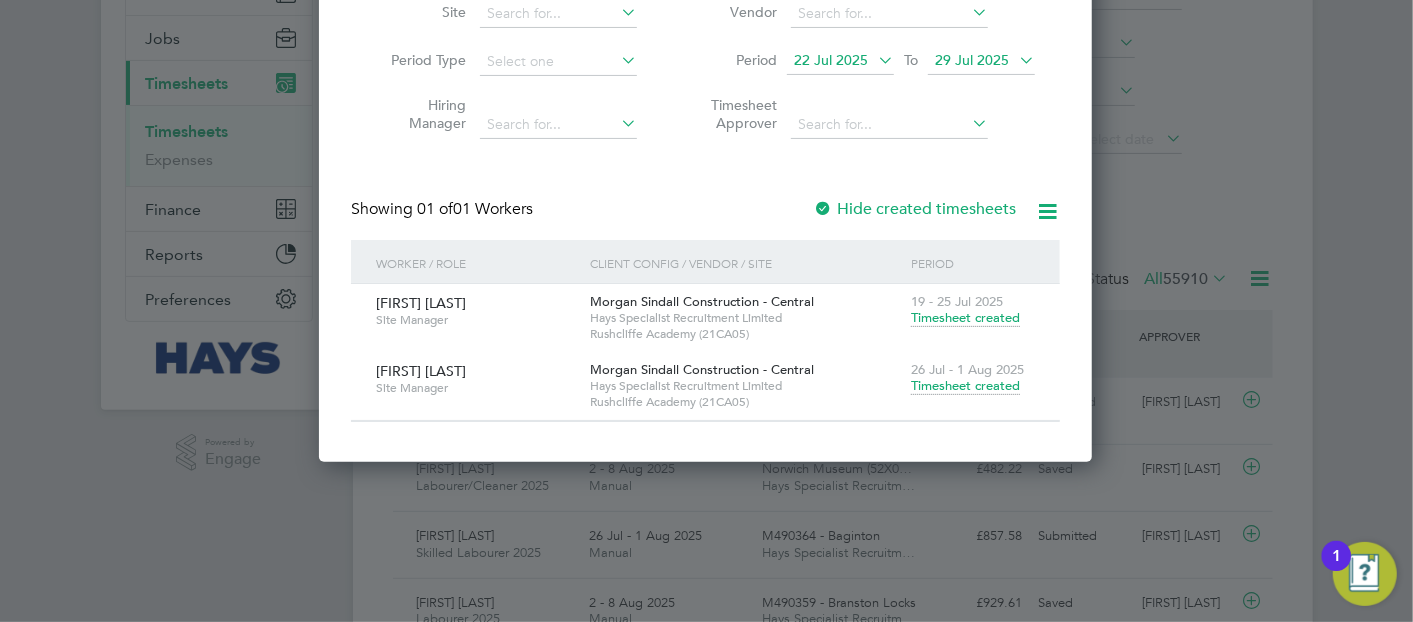 click on "Timesheet created" at bounding box center (965, 386) 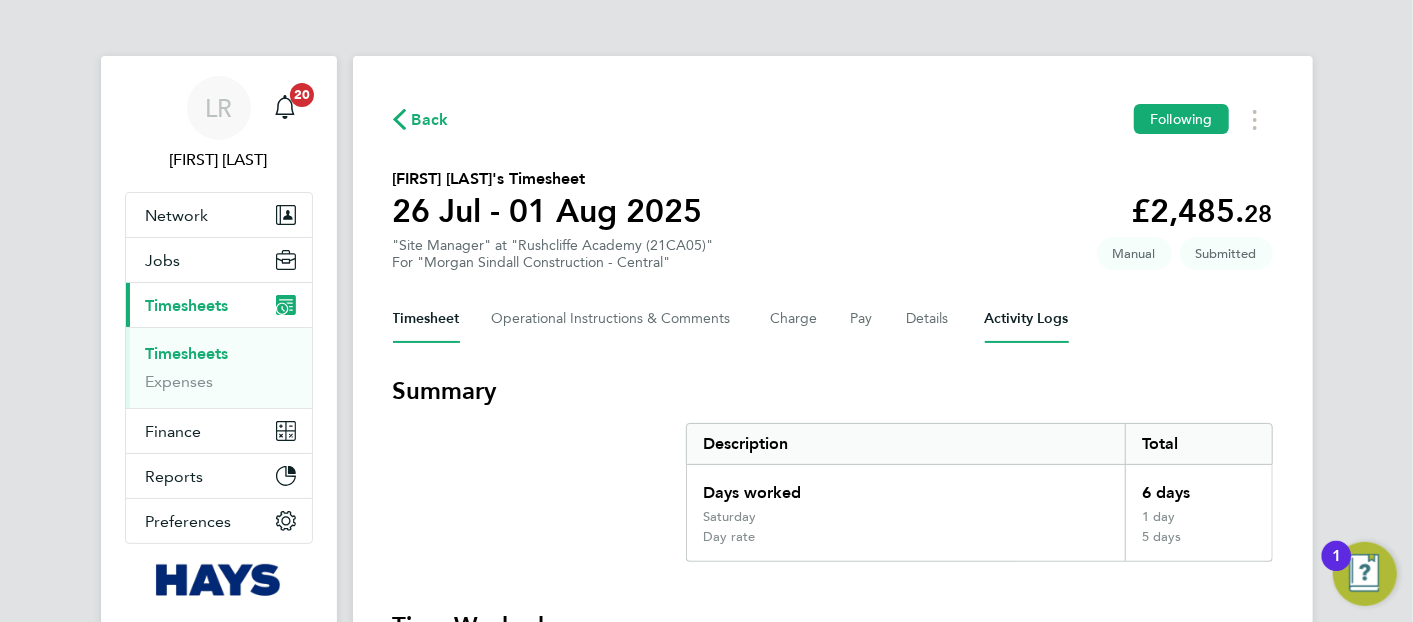 click on "Activity Logs" at bounding box center [1027, 319] 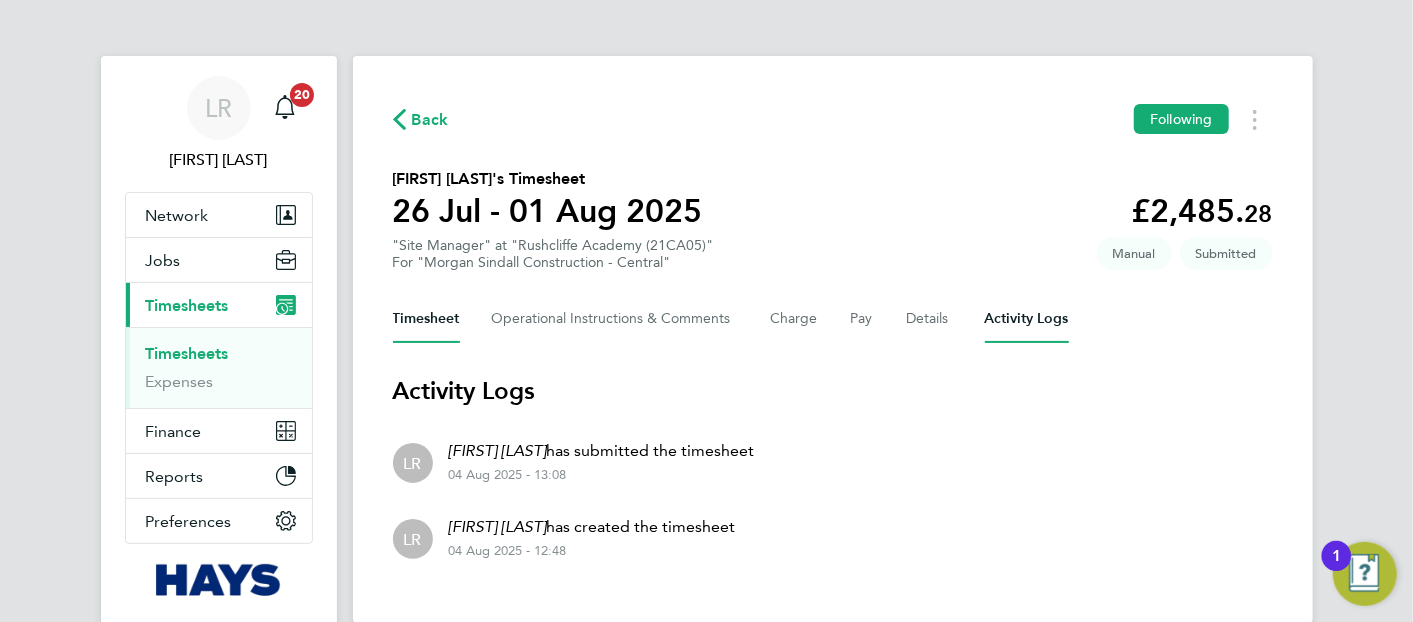 click on "Timesheet" at bounding box center (426, 319) 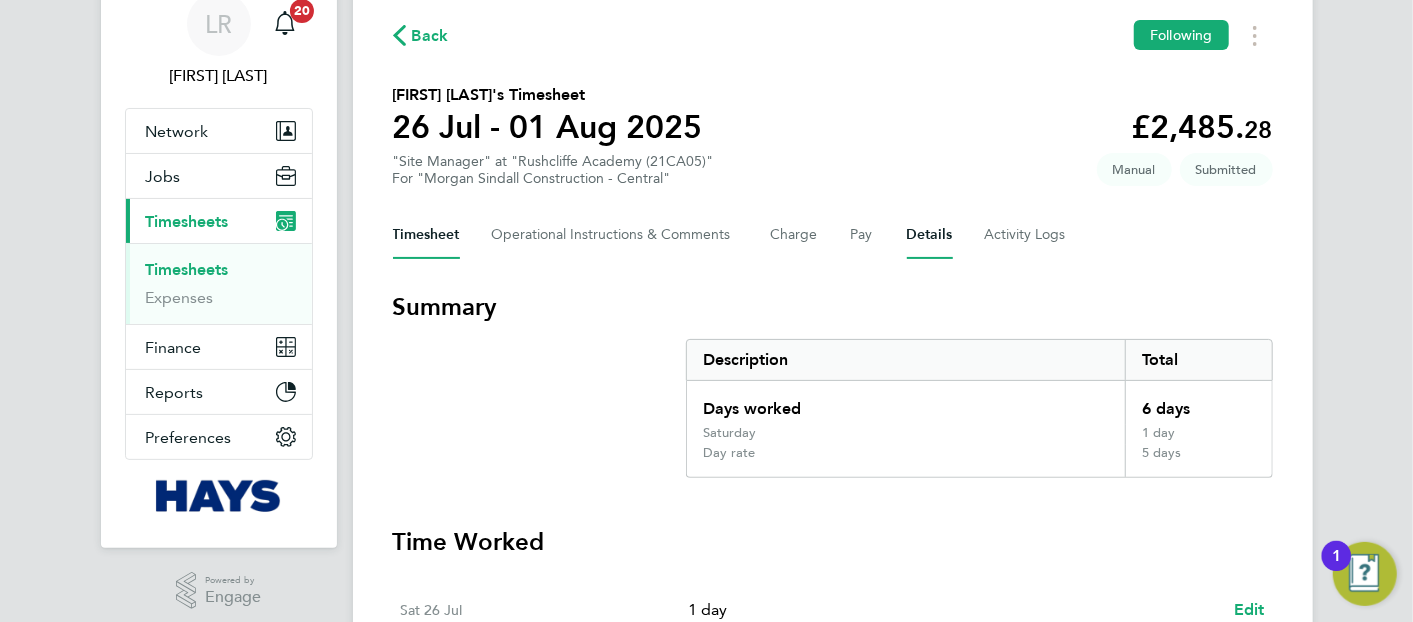 click on "Details" at bounding box center (930, 235) 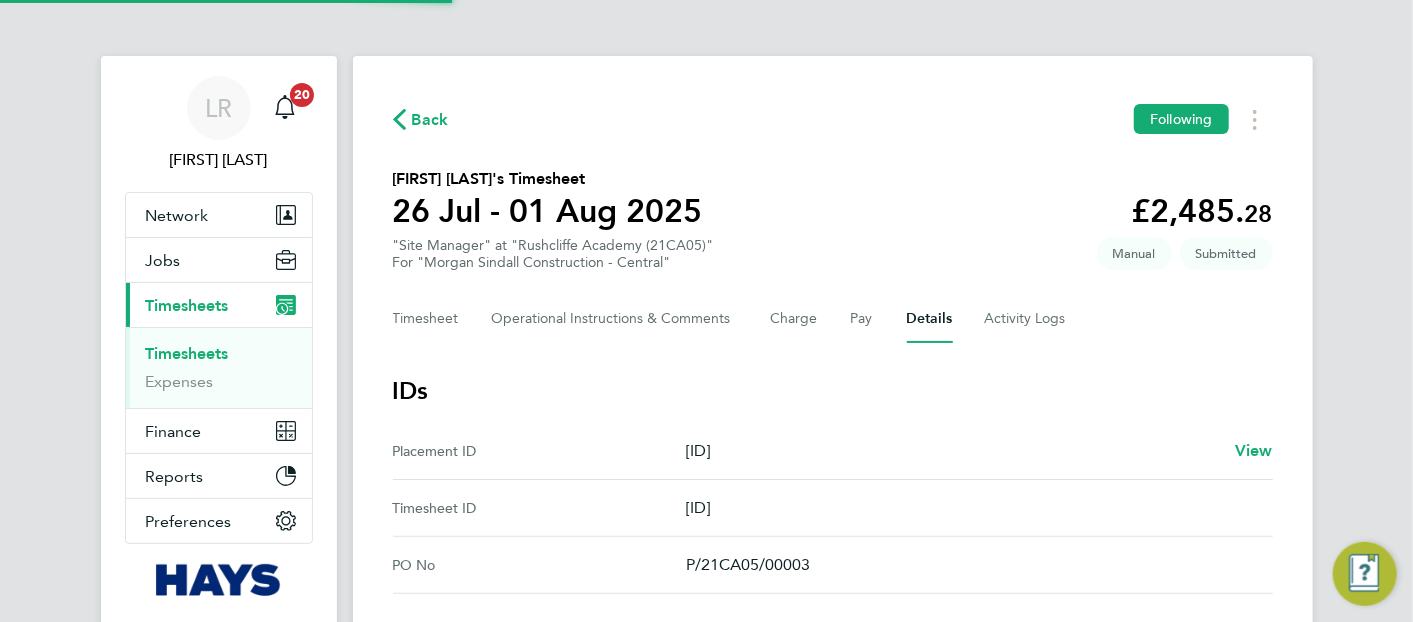click on "Back  Following
[FIRST] [LAST]'s Timesheet   26 Jul - 01 Aug 2025   £2,485. 28  "Site Manager" at "Rushcliffe Academy (21CA05)"  For "Morgan Sindall Construction - Central"  Submitted   Manual   Timesheet   Operational Instructions & Comments   Charge   Pay   Details   Activity Logs   IDs   Placement ID   [ID]   View   Timesheet ID   [ID]   PO No   P/21CA05/00003   Job Details   End Hirer   Morgan Sindall Construction & Infrastructure Ltd   Client Configuration   Morgan Sindall Construction - Central   Vendor   Hays Specialist Recruitment Limited   Site   Rushcliffe Academy (21CA05)   View   Position   Site Manager   View   Worker   [FIRST] [LAST]   View   Hiring Manager   [FIRST] [LAST]   Timesheet Approver   [FIRST] [LAST]   Edit   Deployment Manager   n/a   Followers (2)
Loading" 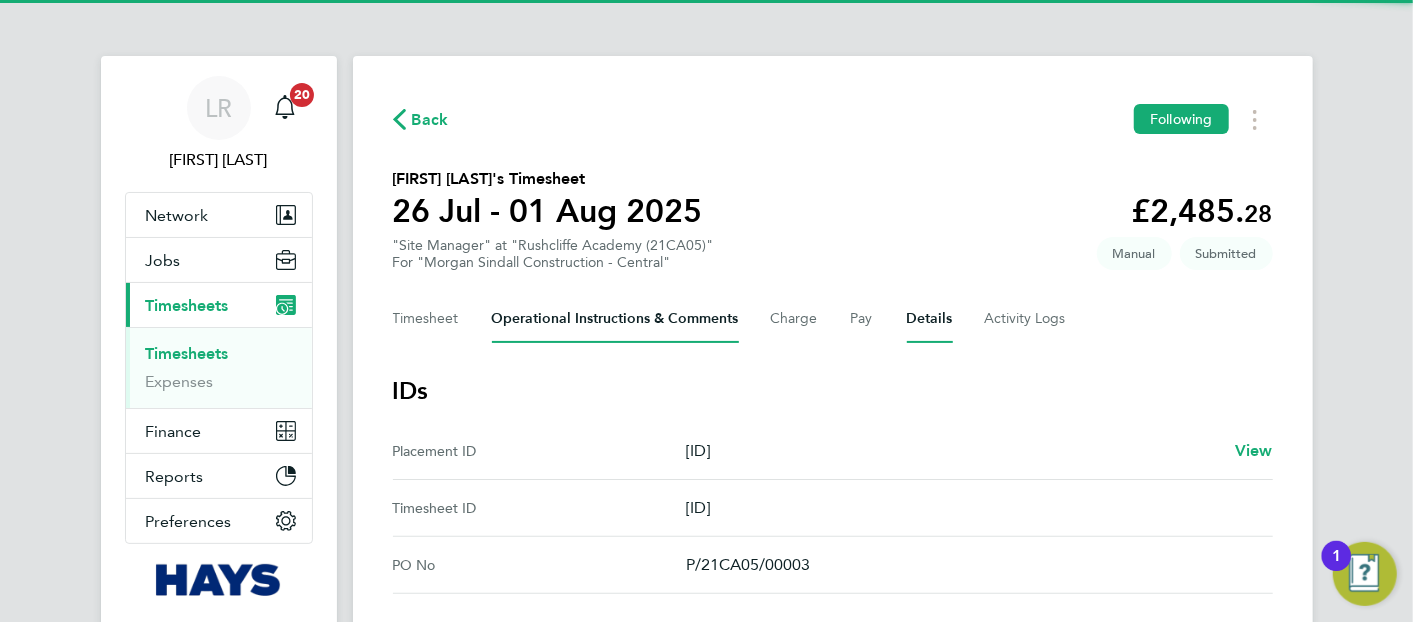 click on "Operational Instructions & Comments" at bounding box center [615, 319] 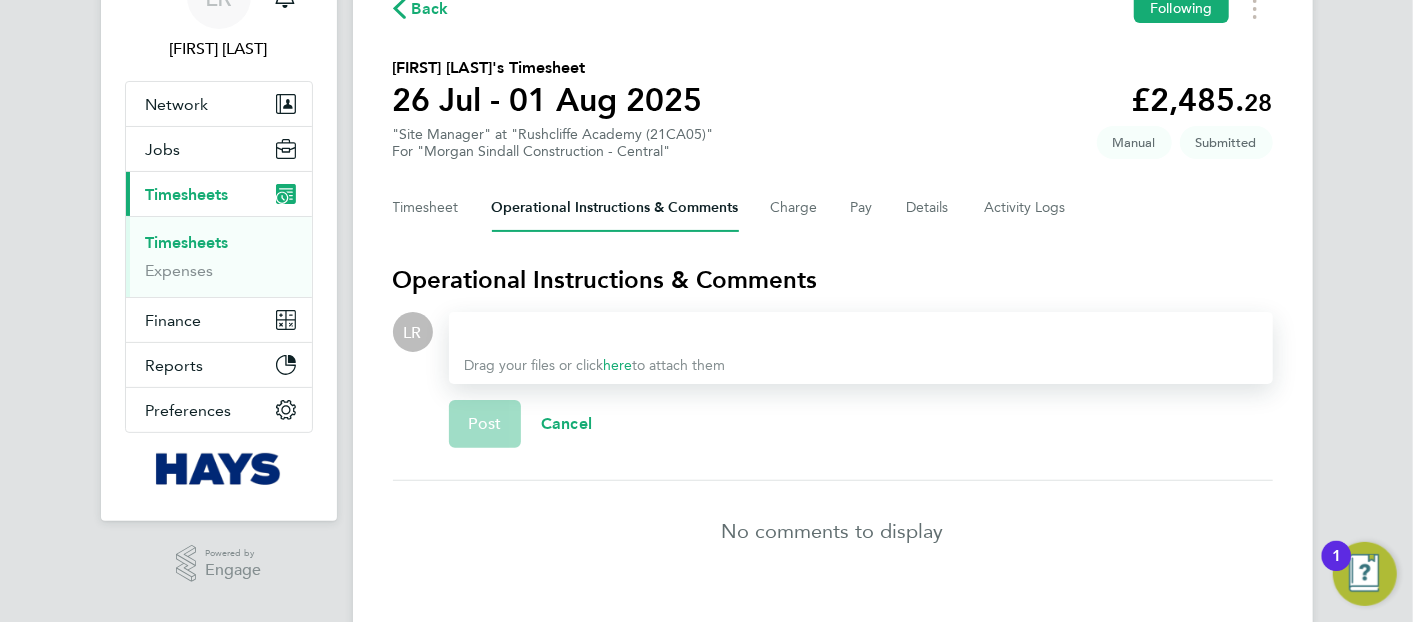 click on "Back  Following
[FIRST] [LAST]'s Timesheet   26 Jul - 01 Aug 2025   £2,485. 28  "Site Manager" at "Rushcliffe Academy (21CA05)"  For "Morgan Sindall Construction - Central"  Submitted   Manual   Timesheet   Operational Instructions & Comments   Charge   Pay   Details   Activity Logs  Operational Instructions & Comments  LR
Drop your files here  Supported files: JPG, JPEG, PNG, GIF or PDF Drag your files or click  here  to attach them  Post   Cancel   No comments to display" 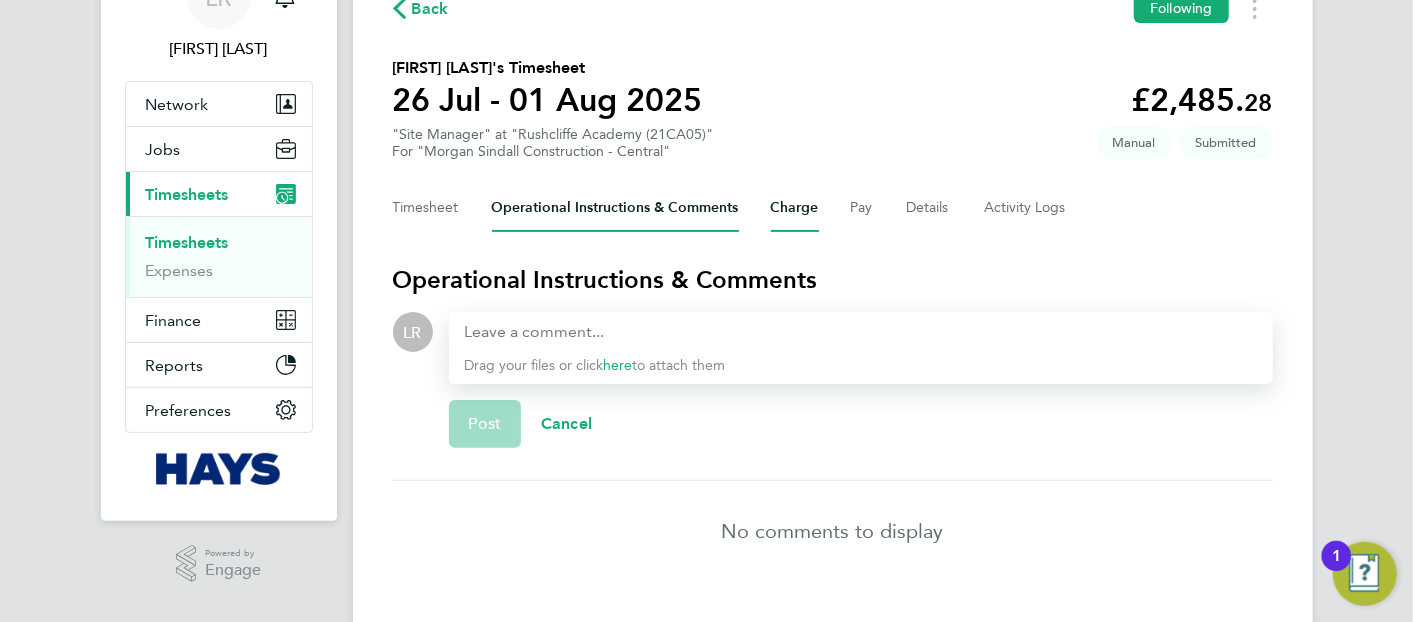 click on "Charge" at bounding box center [795, 208] 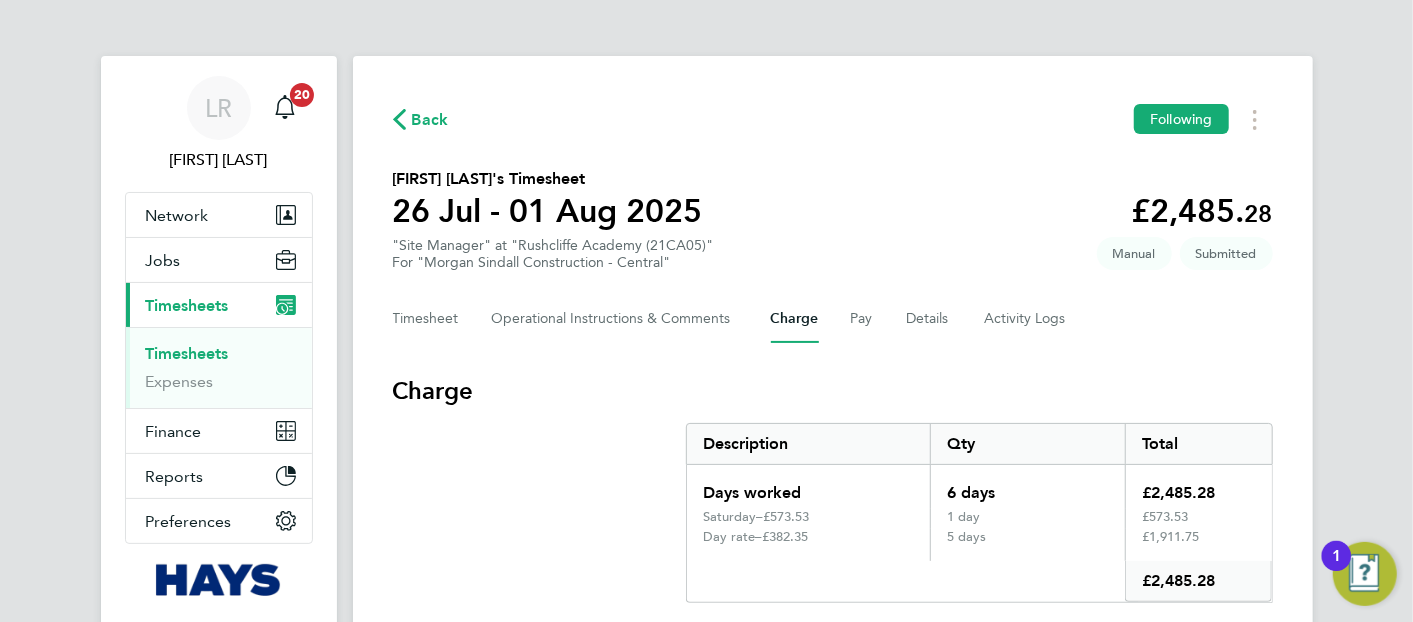 click on "Timesheet   Operational Instructions & Comments   Charge   Pay   Details   Activity Logs" 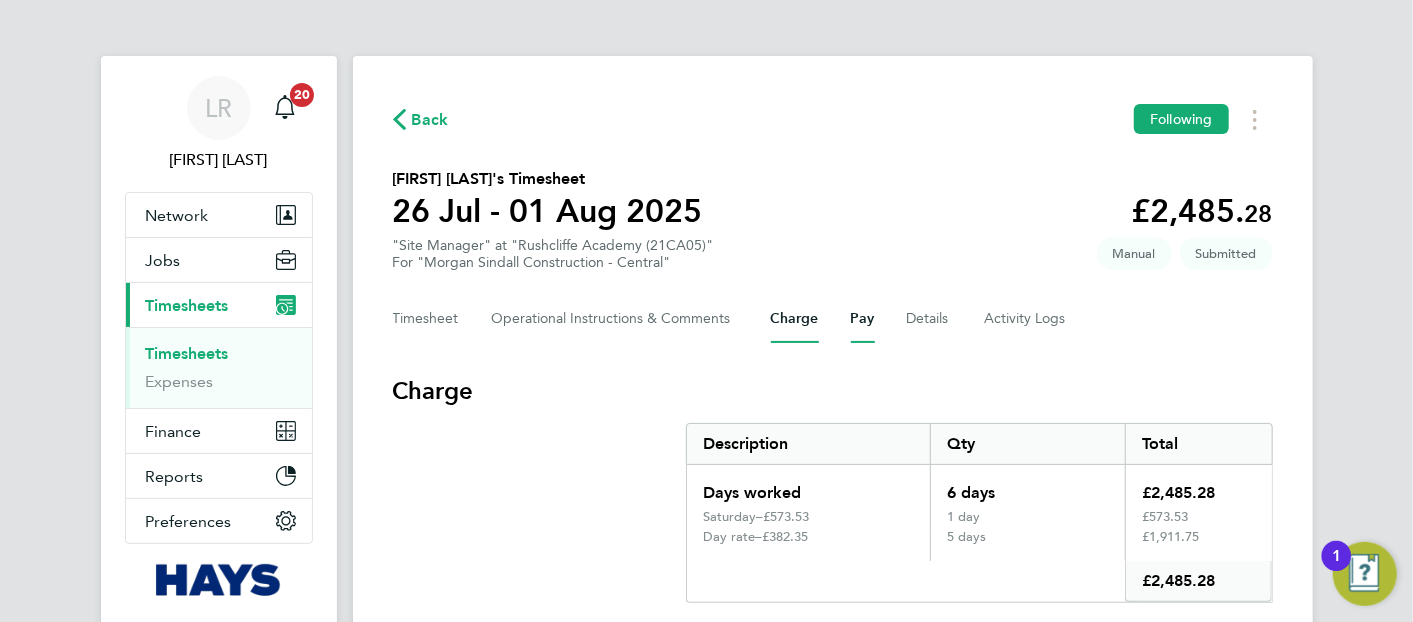 click on "Pay" at bounding box center [863, 319] 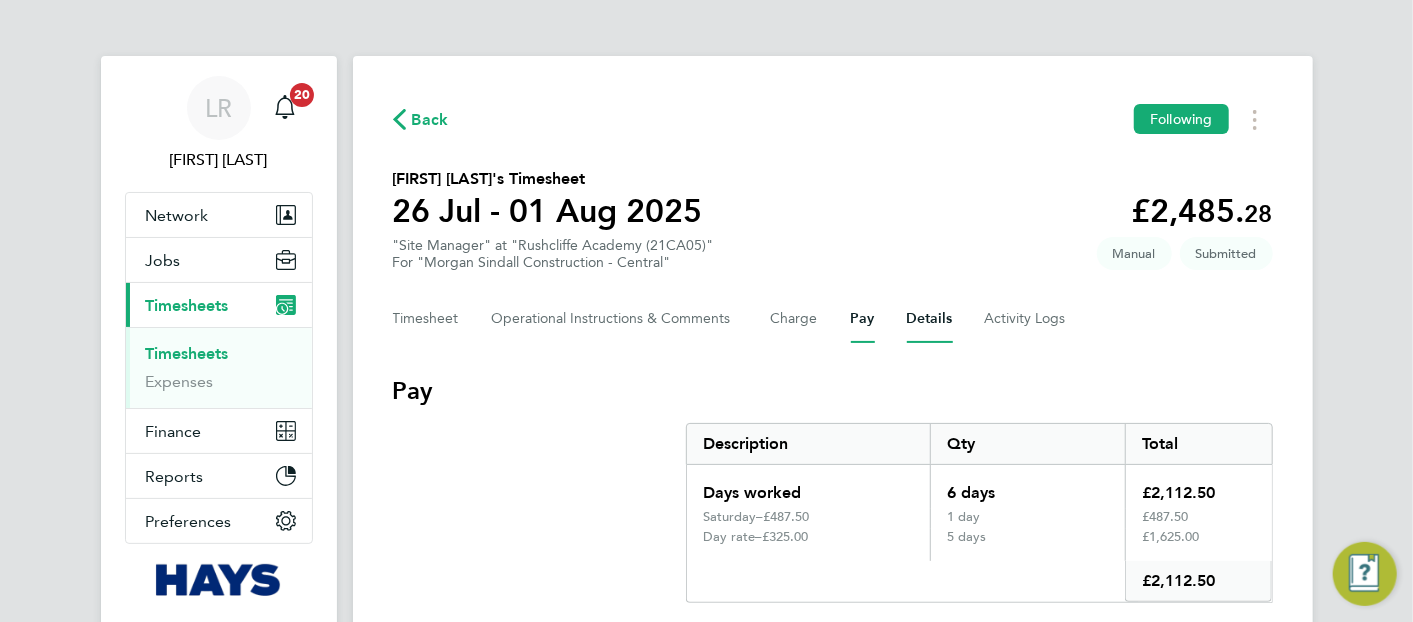 click on "Details" at bounding box center (930, 319) 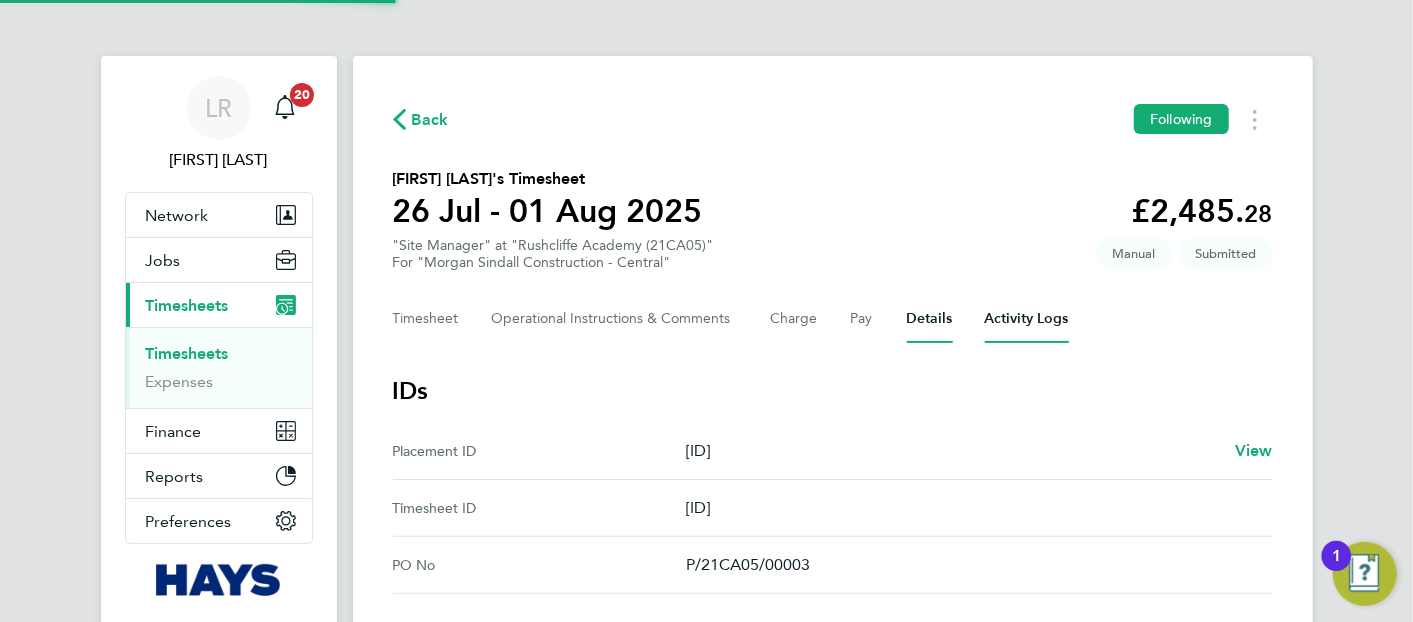 click on "Activity Logs" at bounding box center (1027, 319) 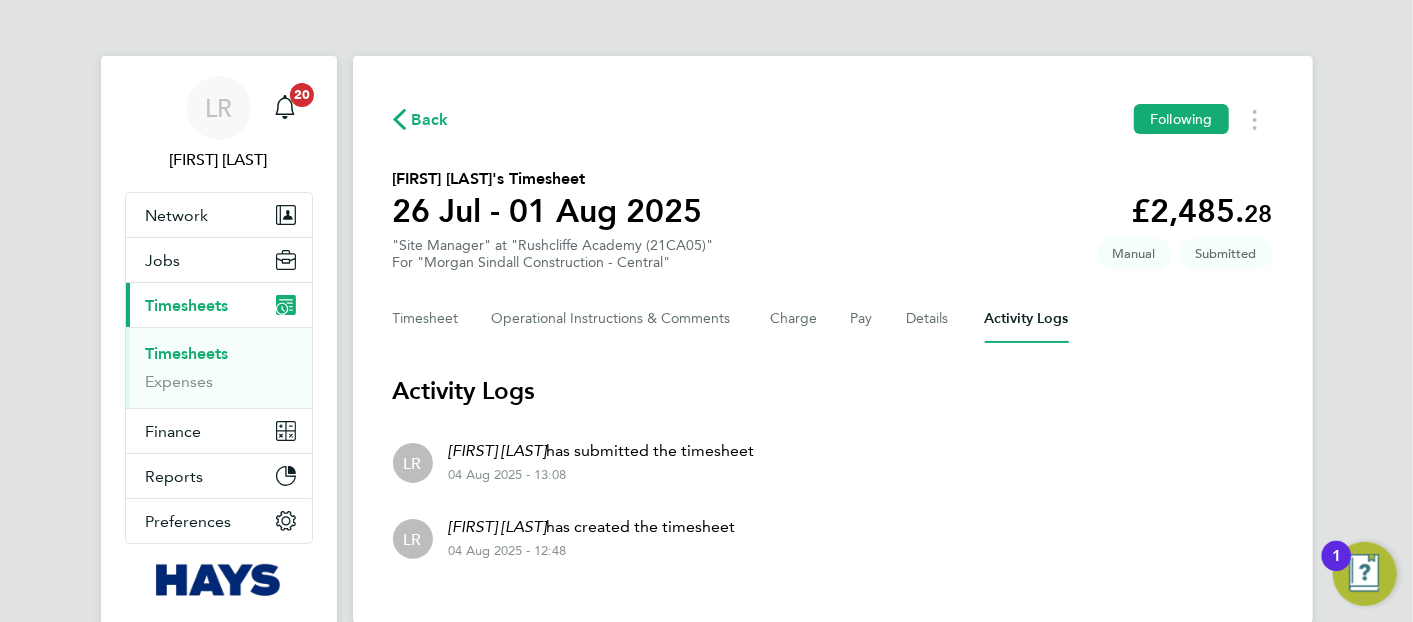 click on "Back" 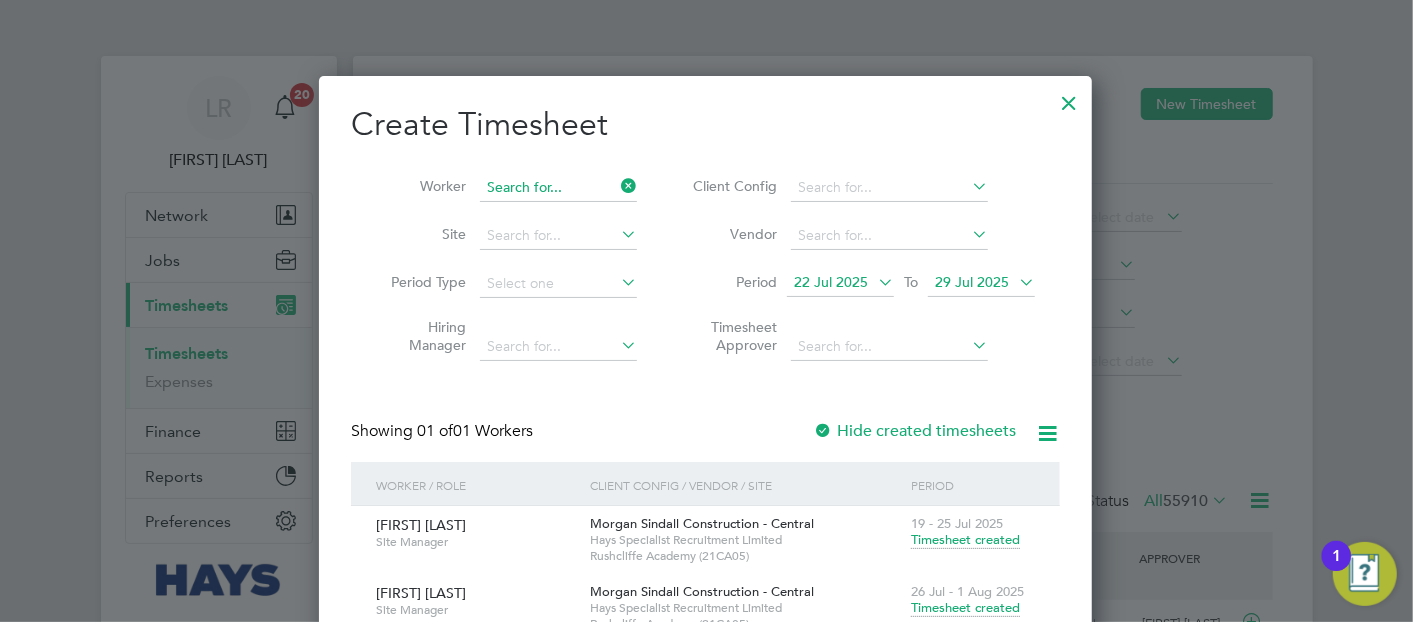click at bounding box center [558, 188] 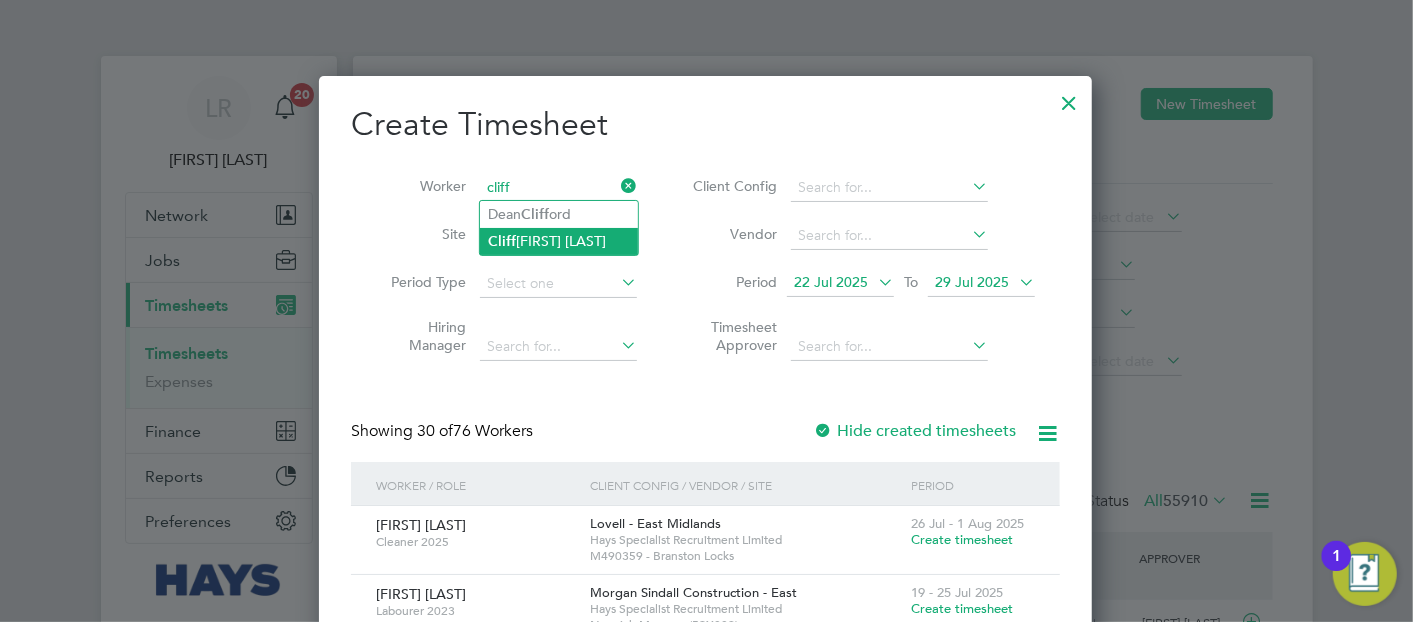 click on "[FIRST] [LAST]" 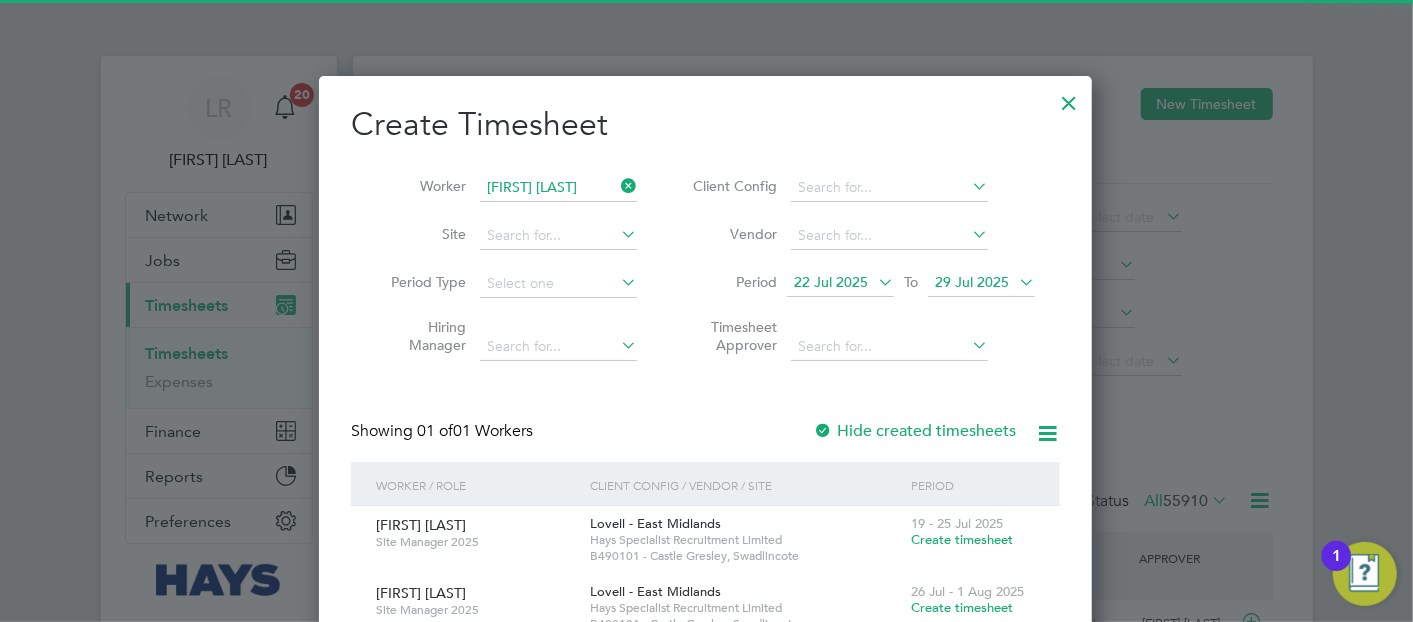 click on "Hide created timesheets" at bounding box center (914, 431) 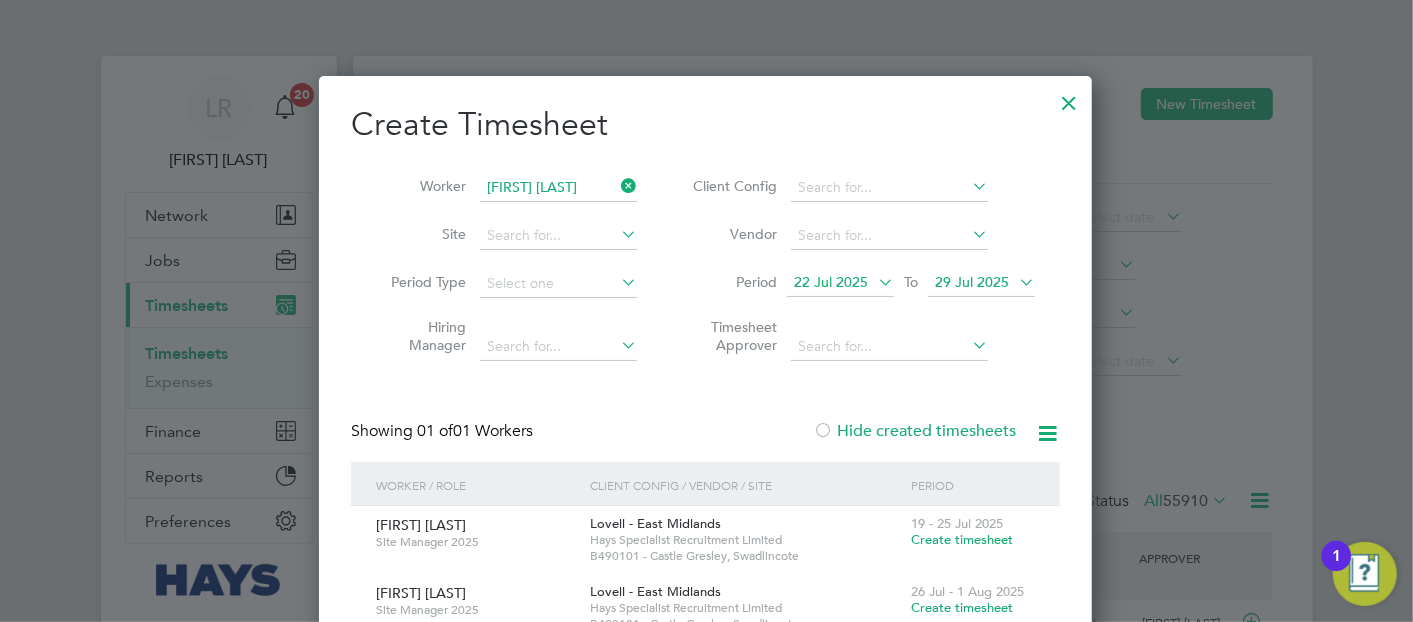 click on "Hide created timesheets" at bounding box center (914, 431) 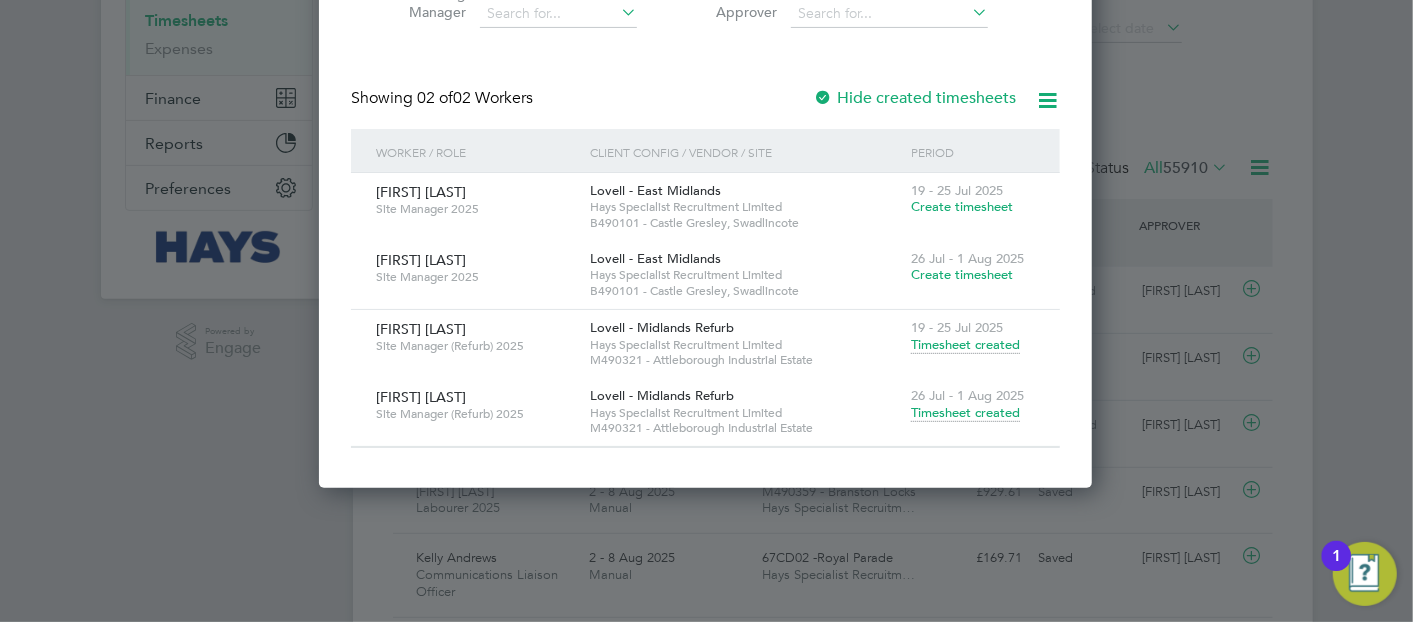 click on "Timesheet created" at bounding box center [965, 413] 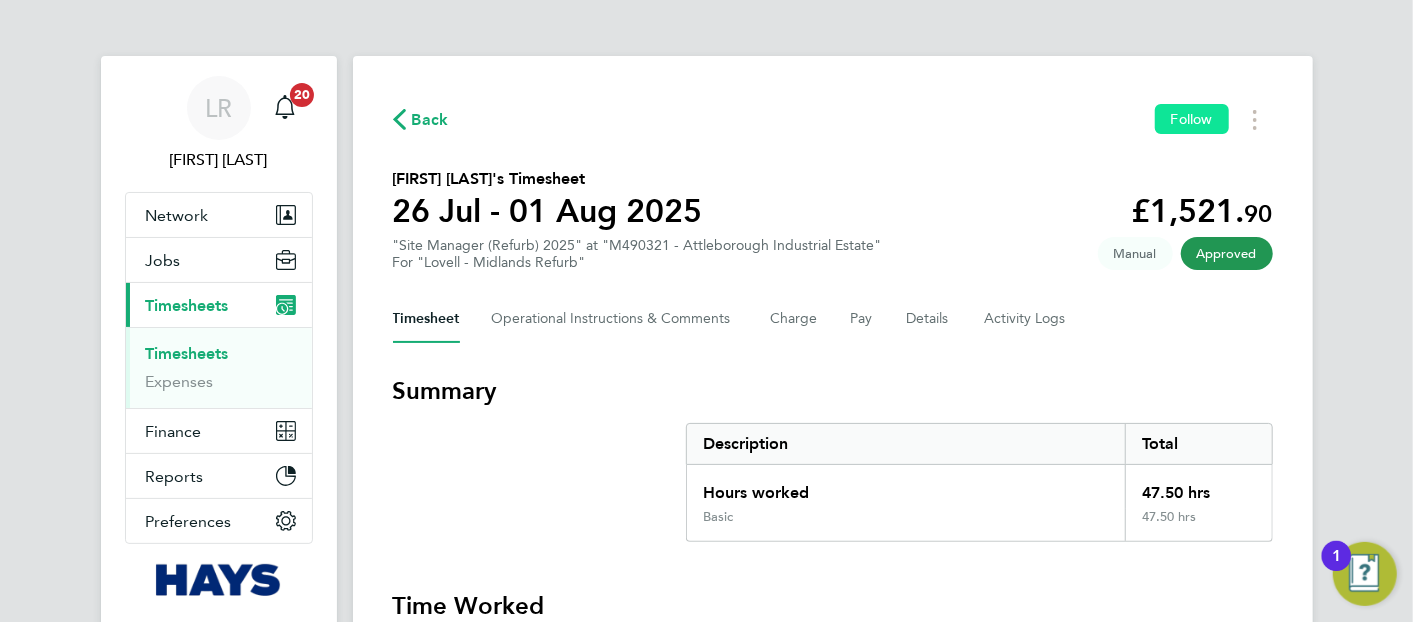 click on "Follow" 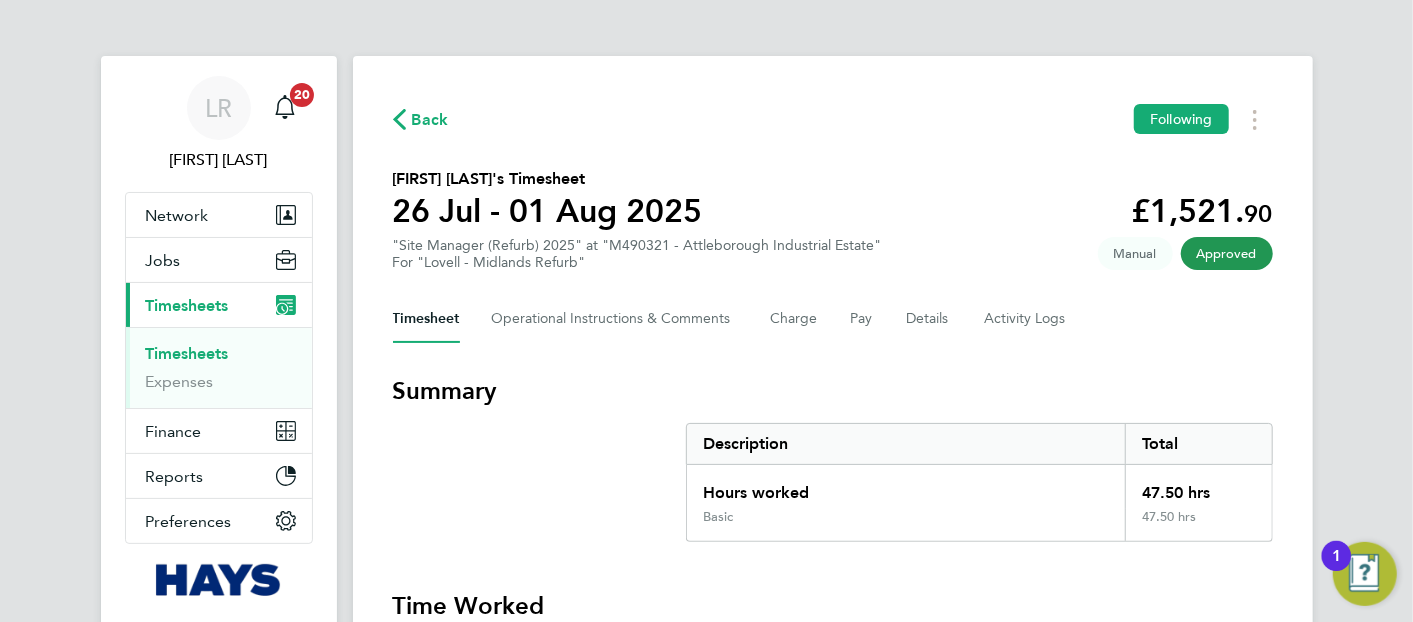click on "Back" 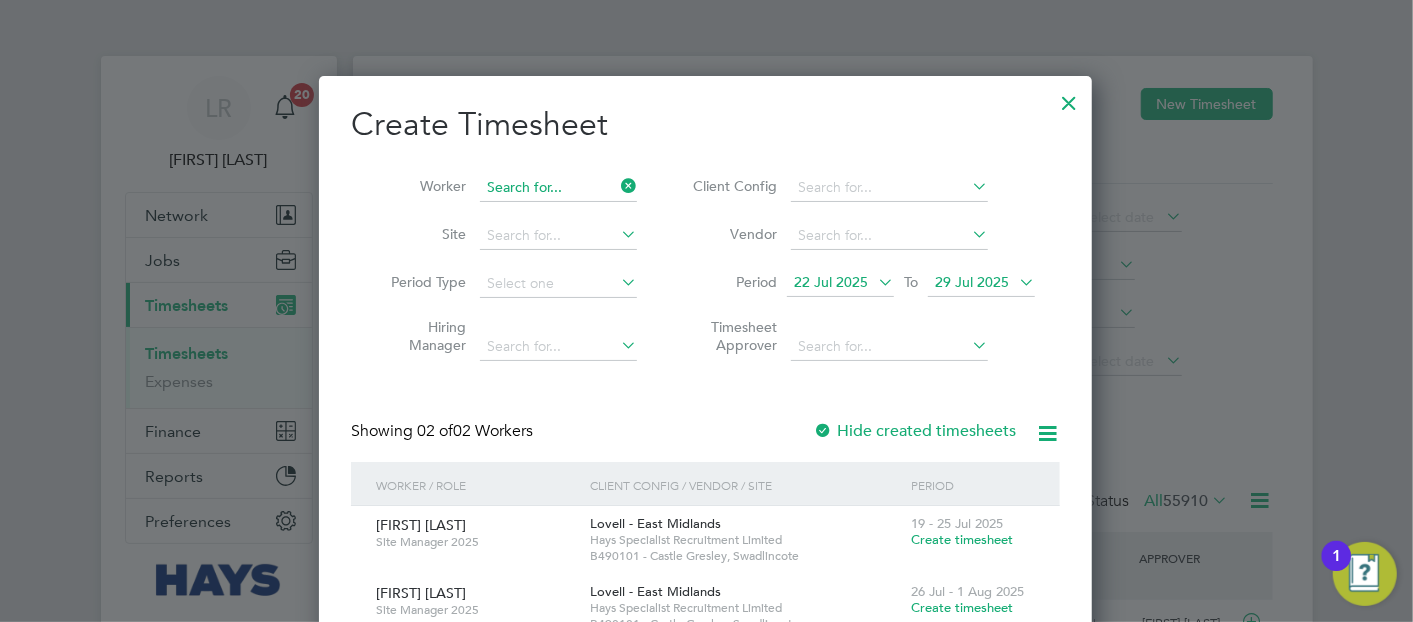 click at bounding box center (558, 188) 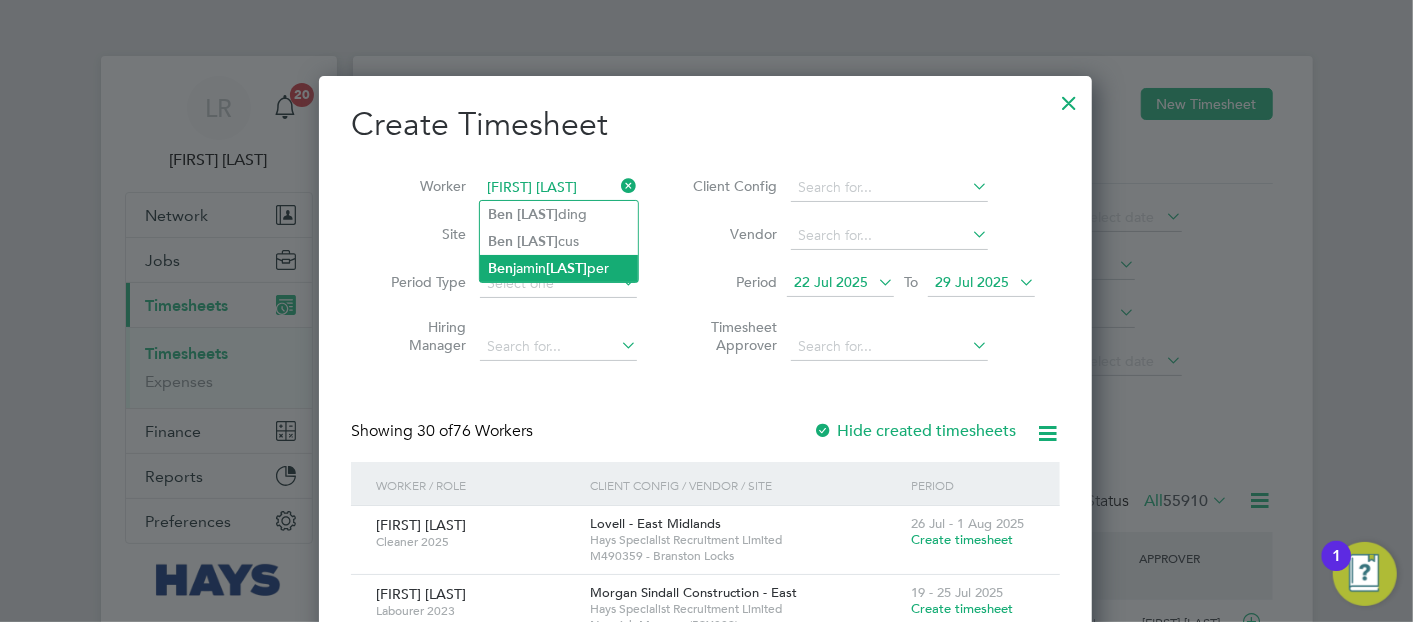 click on "[FIRST]  [LAST]" 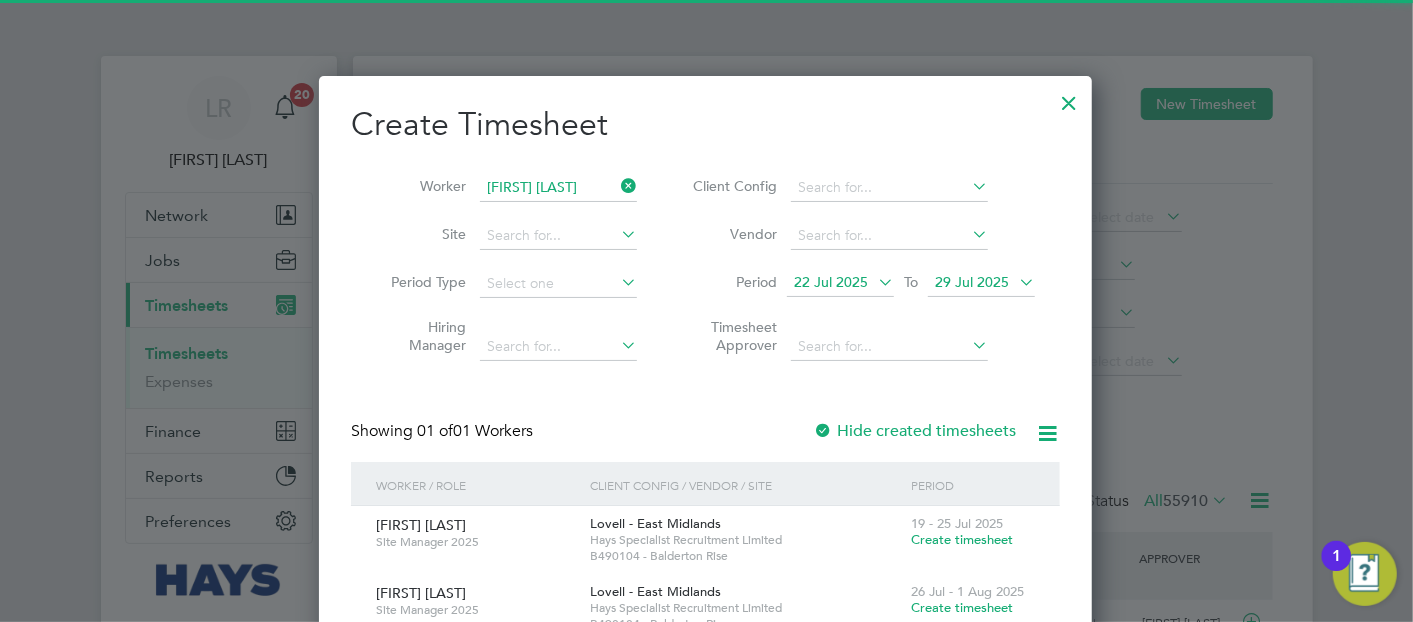 click on "Hide created timesheets" at bounding box center [914, 431] 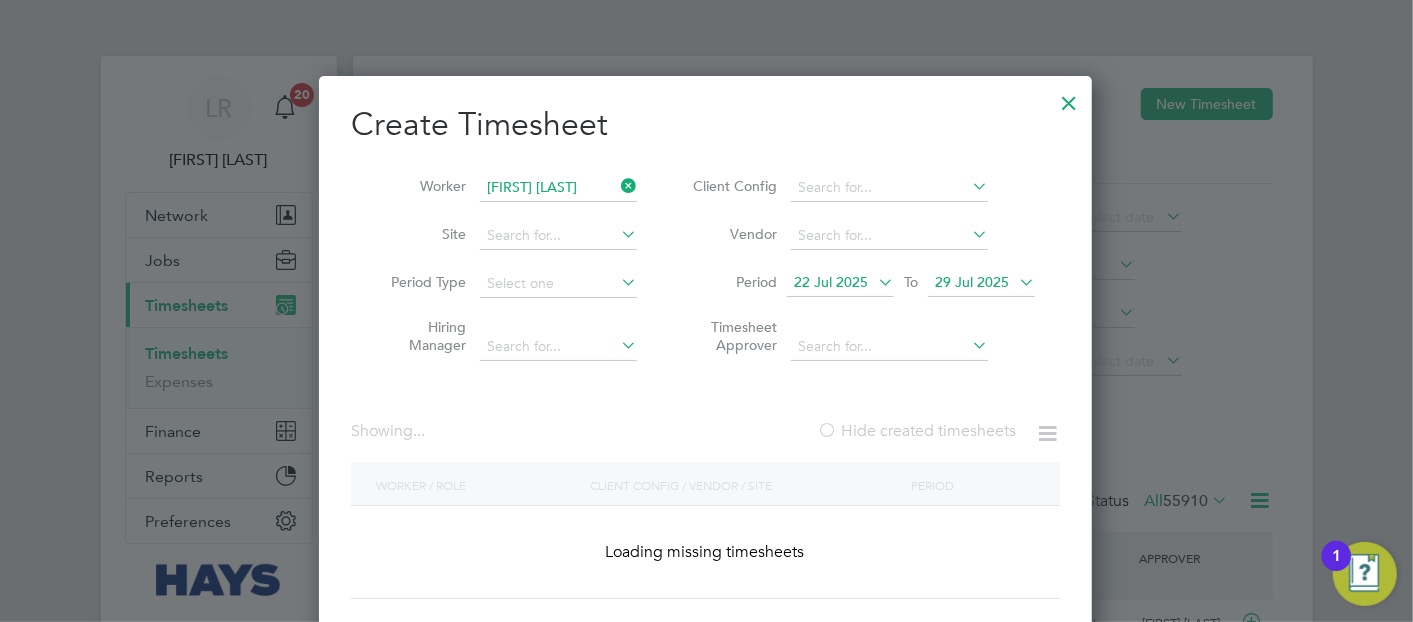 click on "Hide created timesheets" at bounding box center [916, 431] 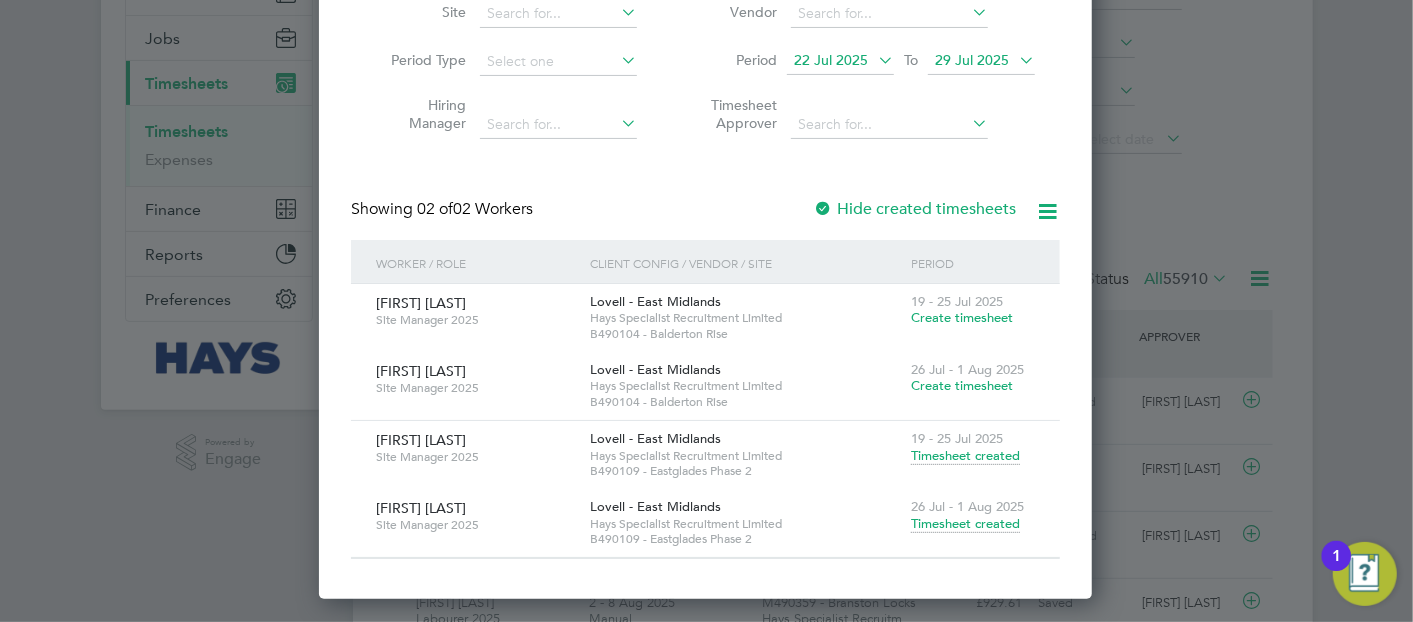 click on "Timesheet created" at bounding box center (965, 524) 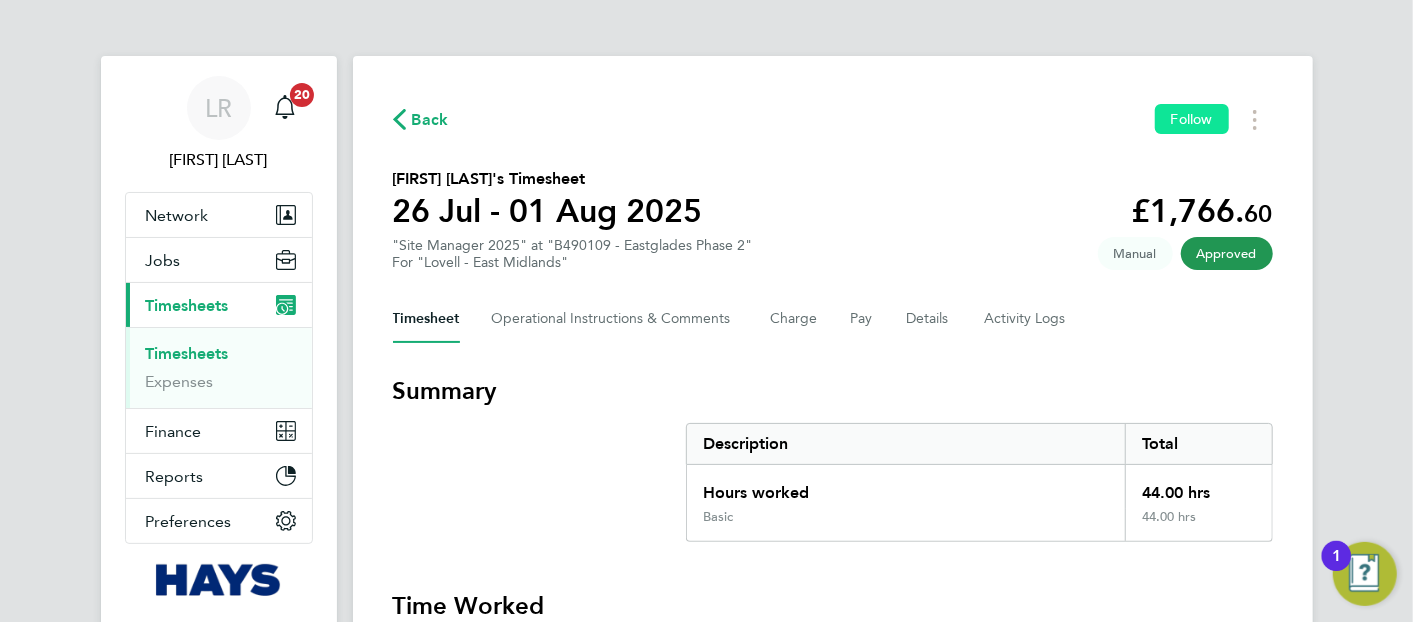 click on "Follow" 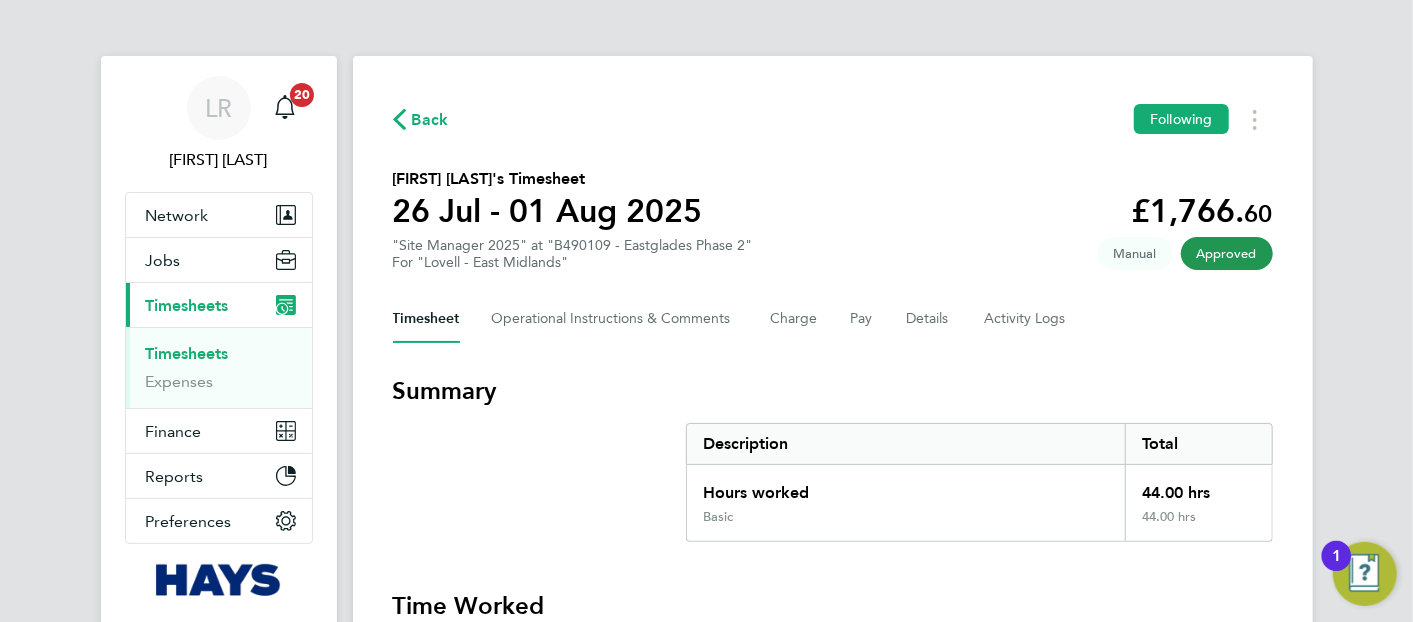 drag, startPoint x: 421, startPoint y: 119, endPoint x: 371, endPoint y: 26, distance: 105.58882 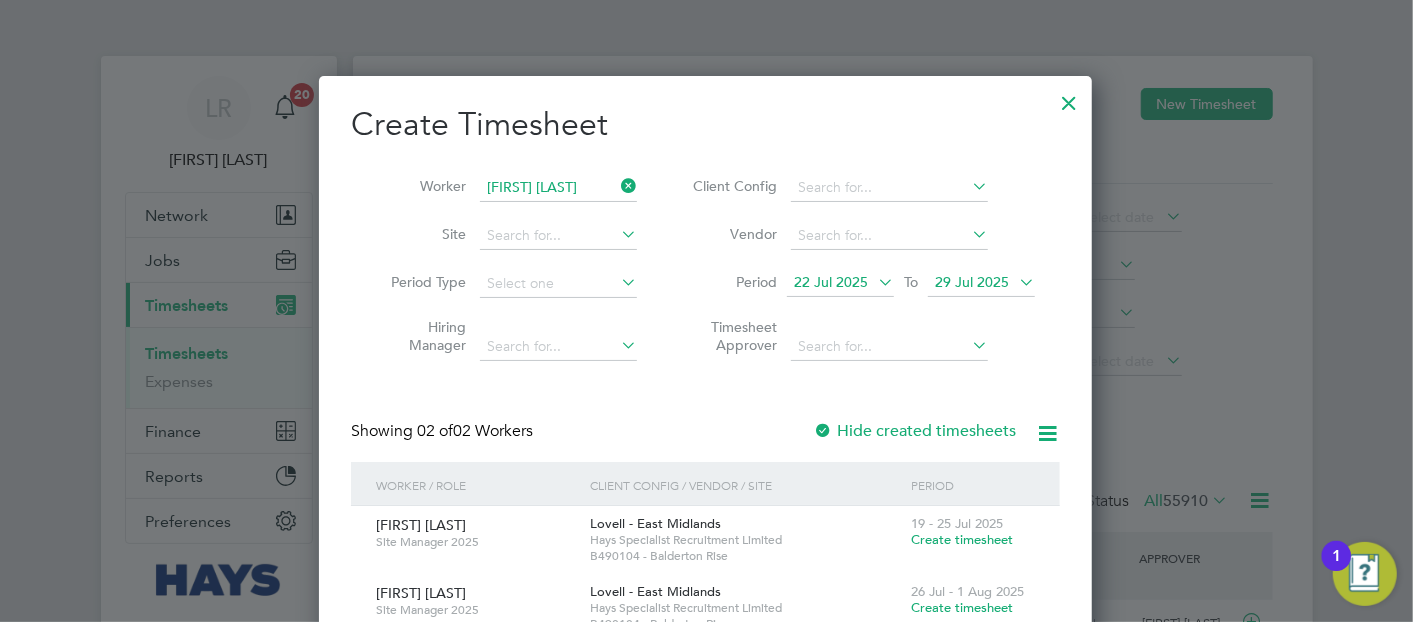 click on "Worker   [FIRST] [LAST]" at bounding box center [506, 188] 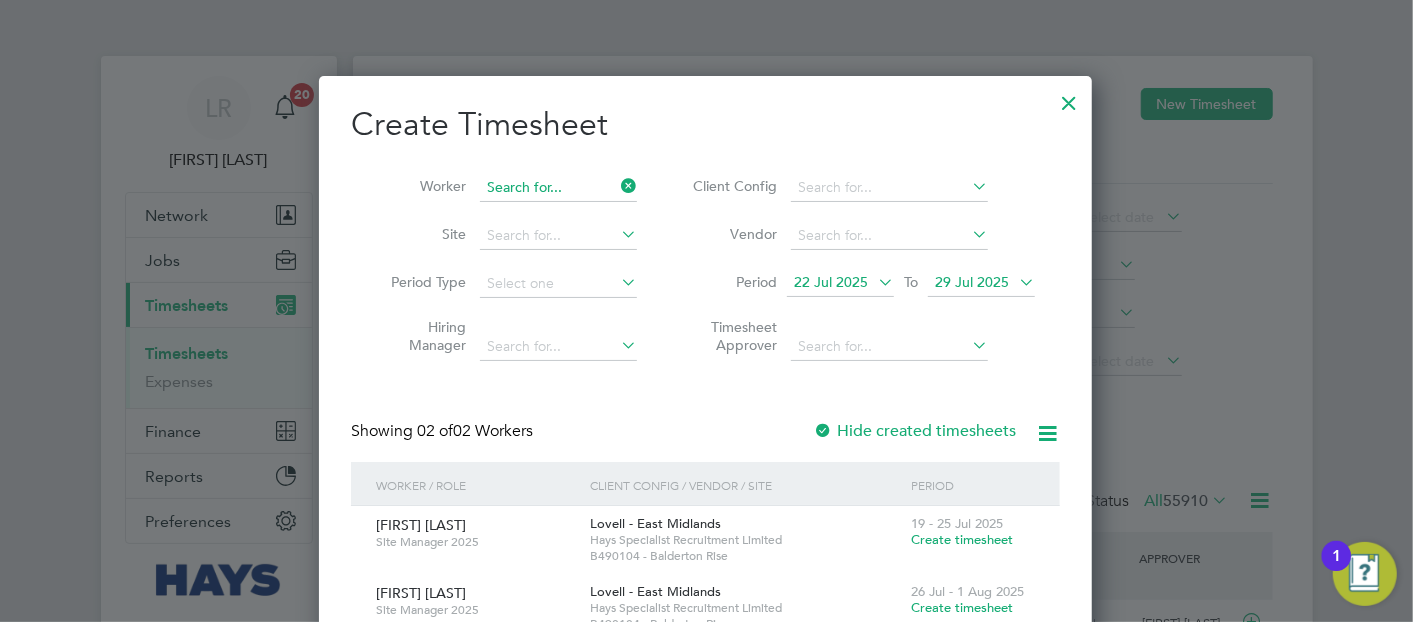 click at bounding box center [558, 188] 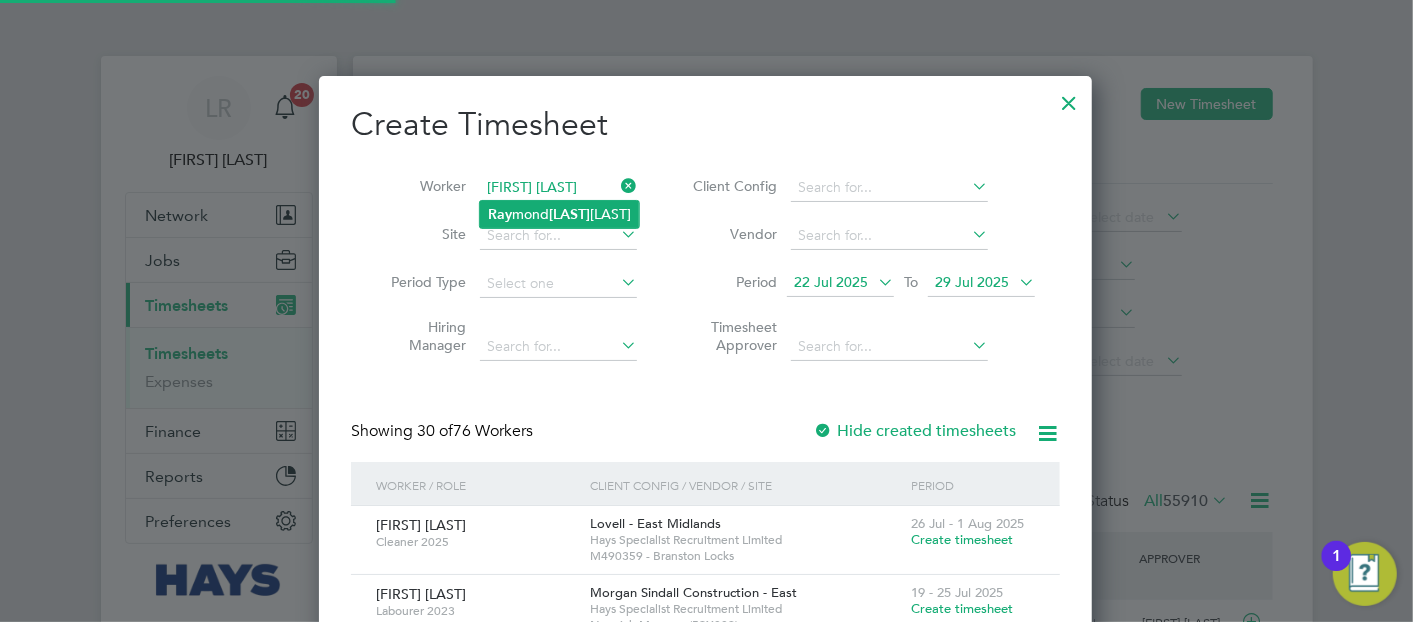 click on "[LAST]" 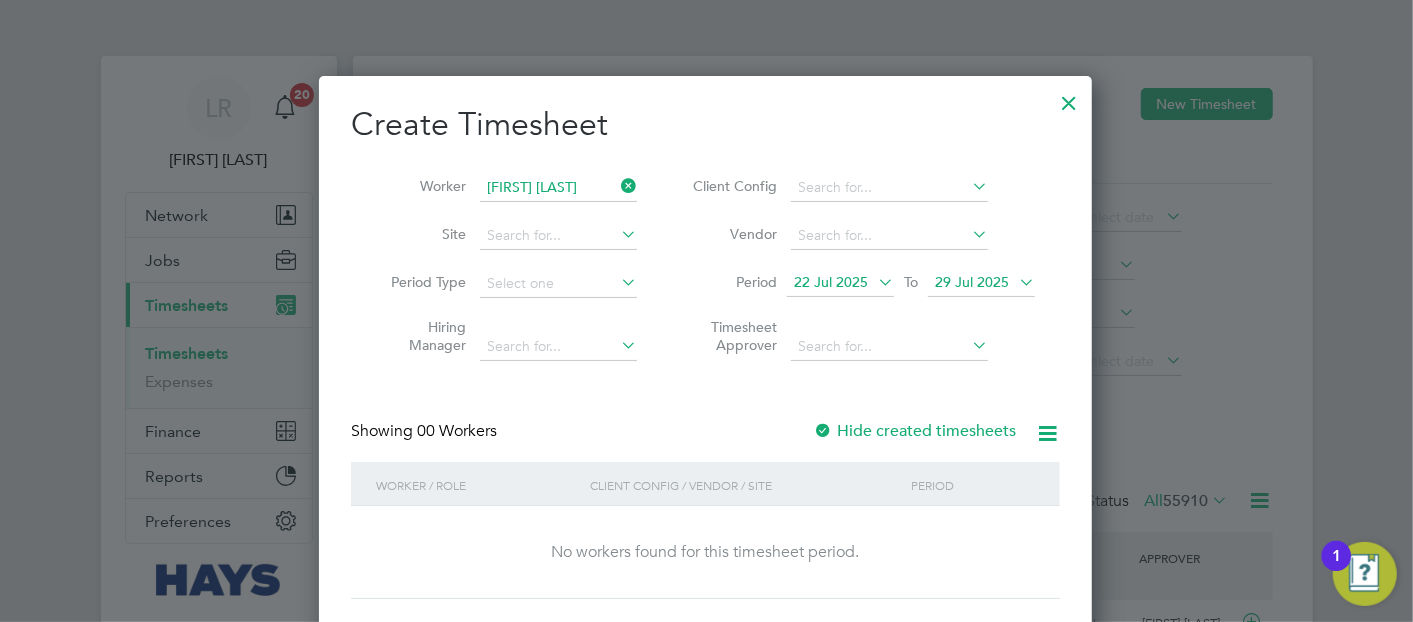 click on "Hide created timesheets" at bounding box center [914, 431] 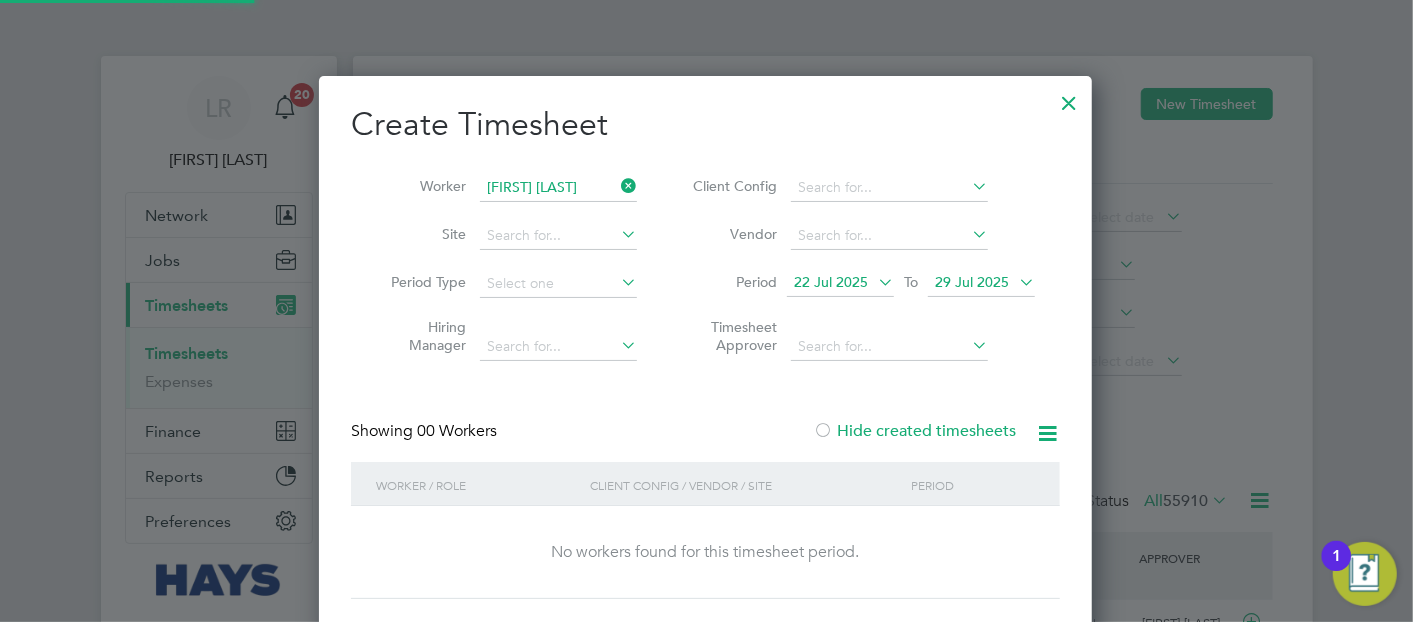 click on "Hide created timesheets" at bounding box center [914, 431] 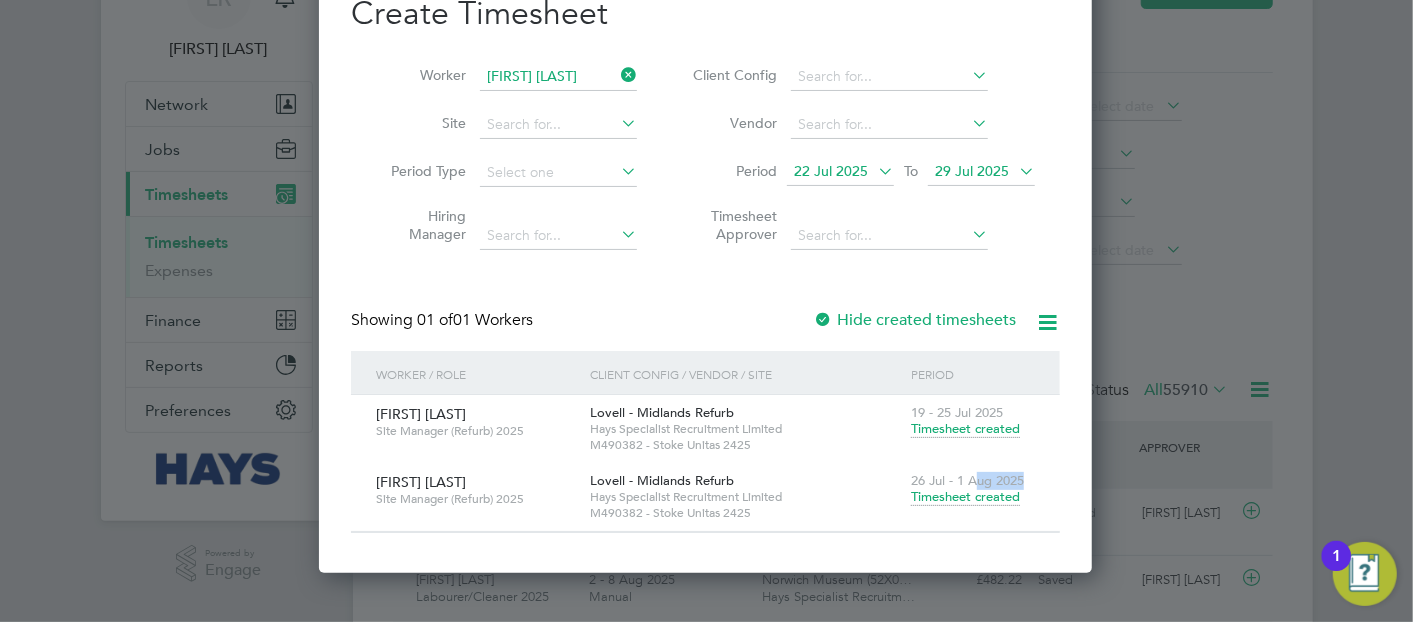 click on "26 Jul - 1 Aug 2025 Timesheet created" at bounding box center [973, 490] 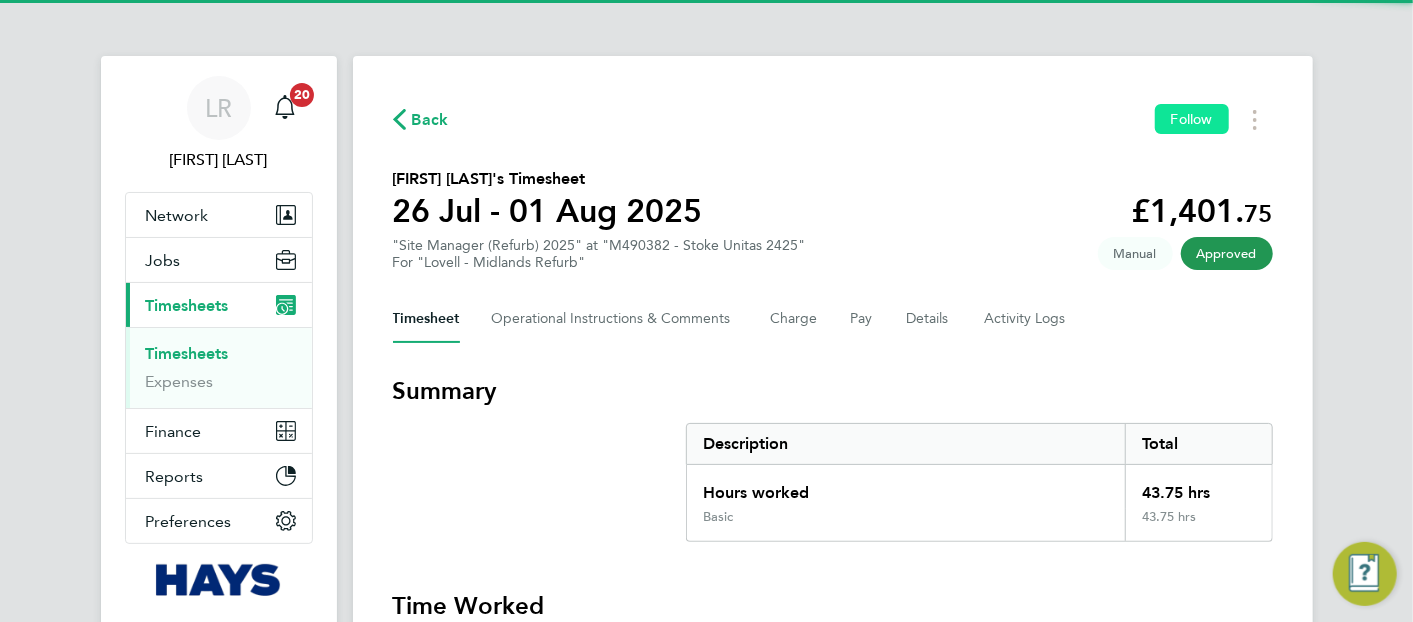 click on "Follow" 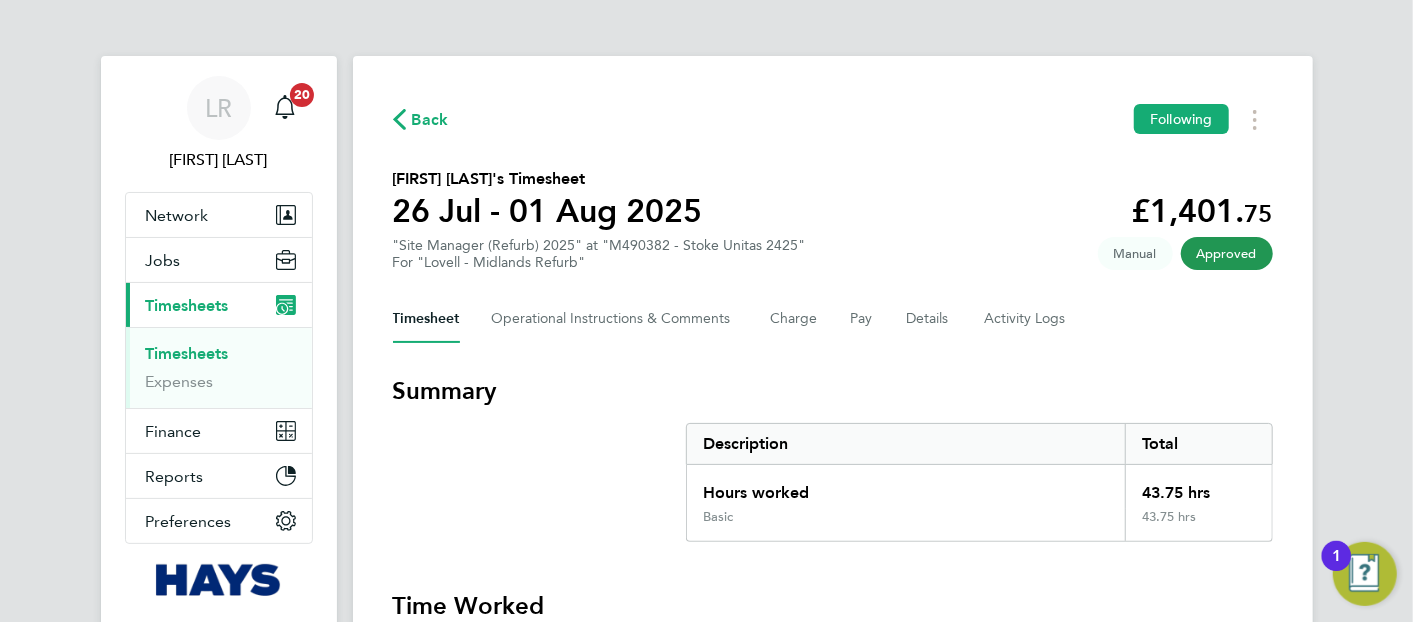 click on "Back  Following" 